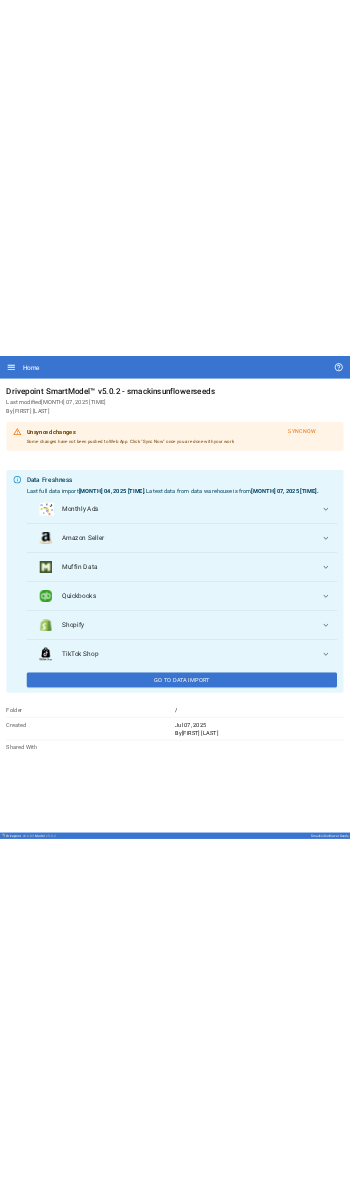 scroll, scrollTop: 0, scrollLeft: 0, axis: both 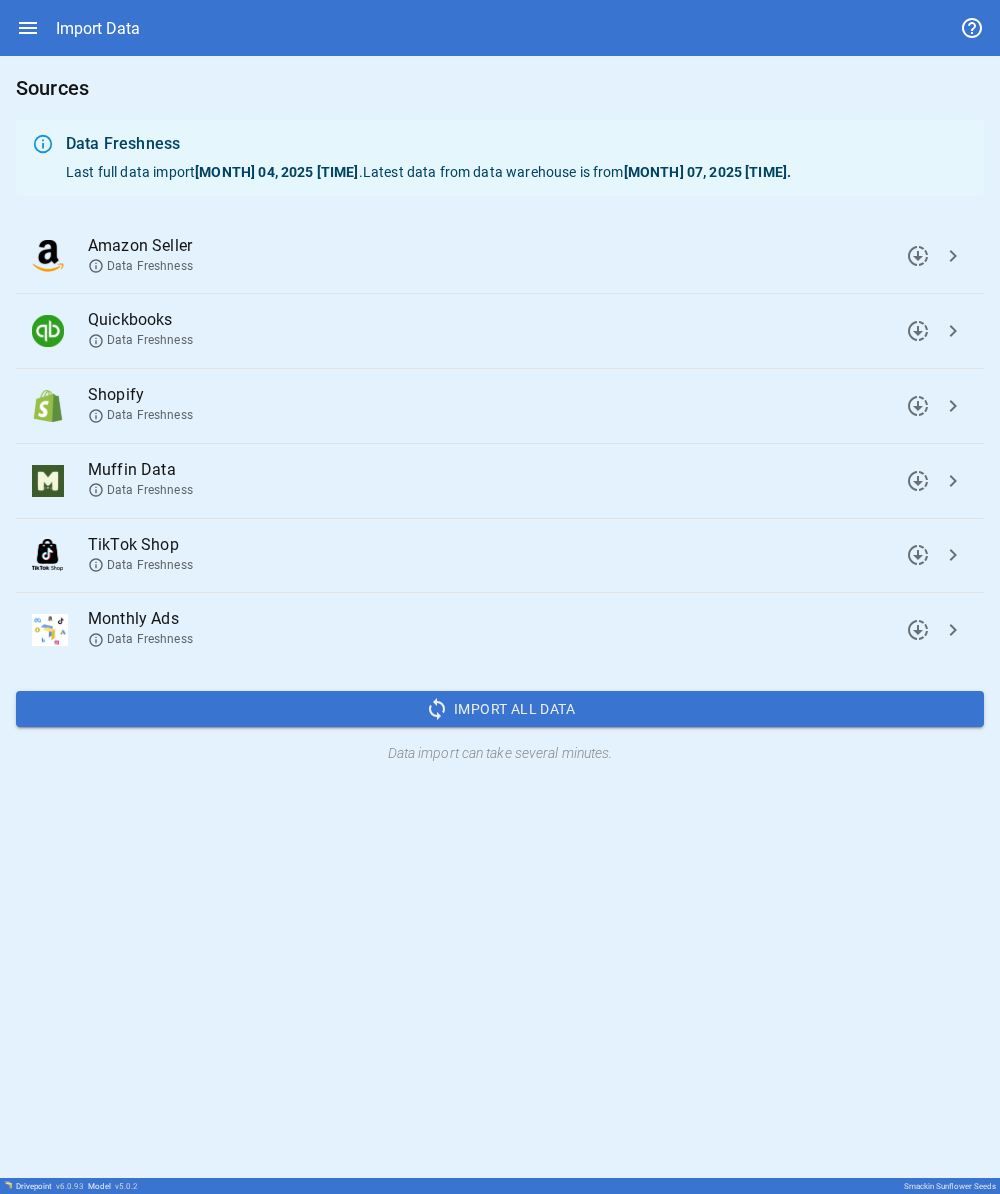 click on "chevron_right" at bounding box center (918, 256) 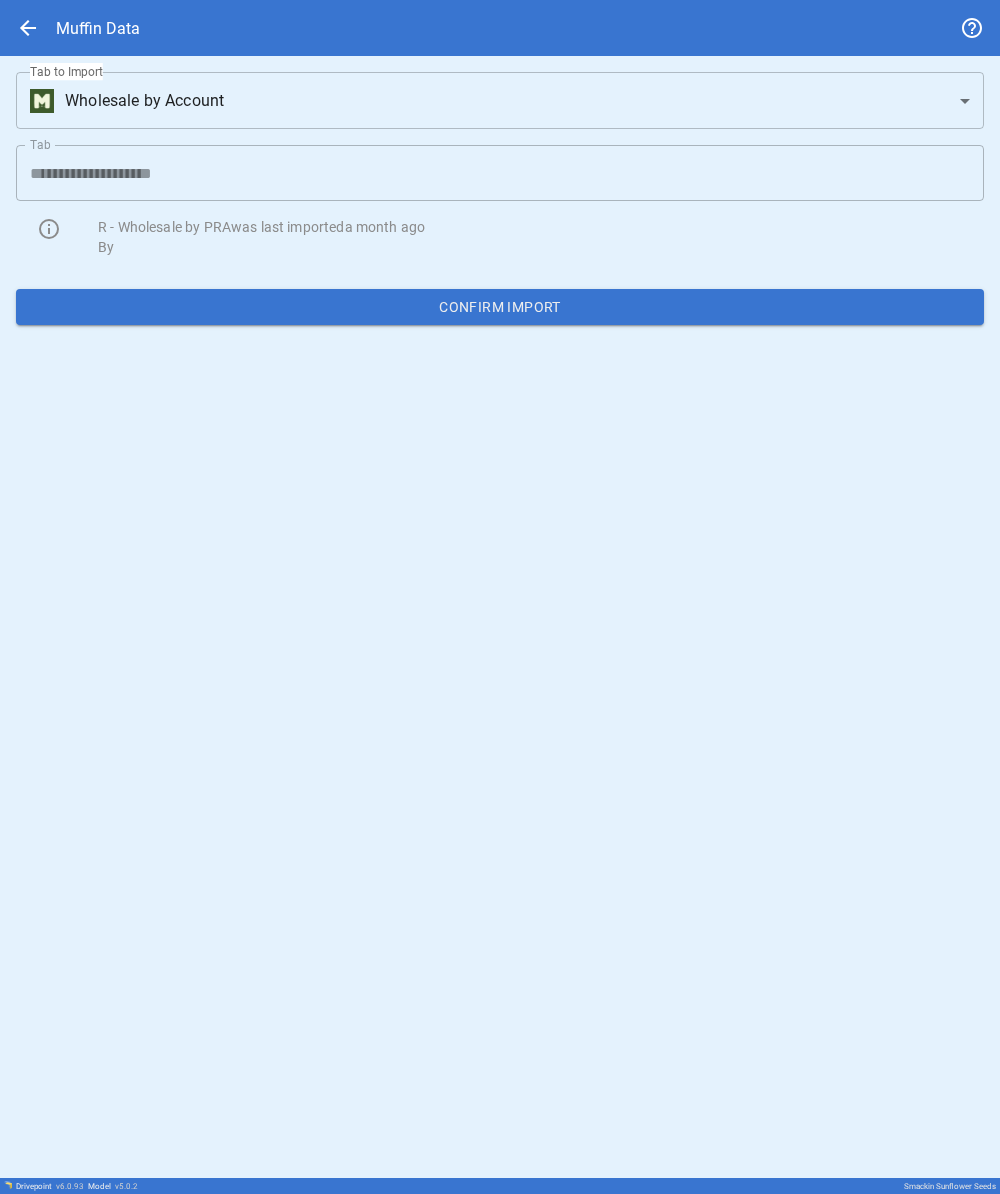 click on "**********" at bounding box center [500, 597] 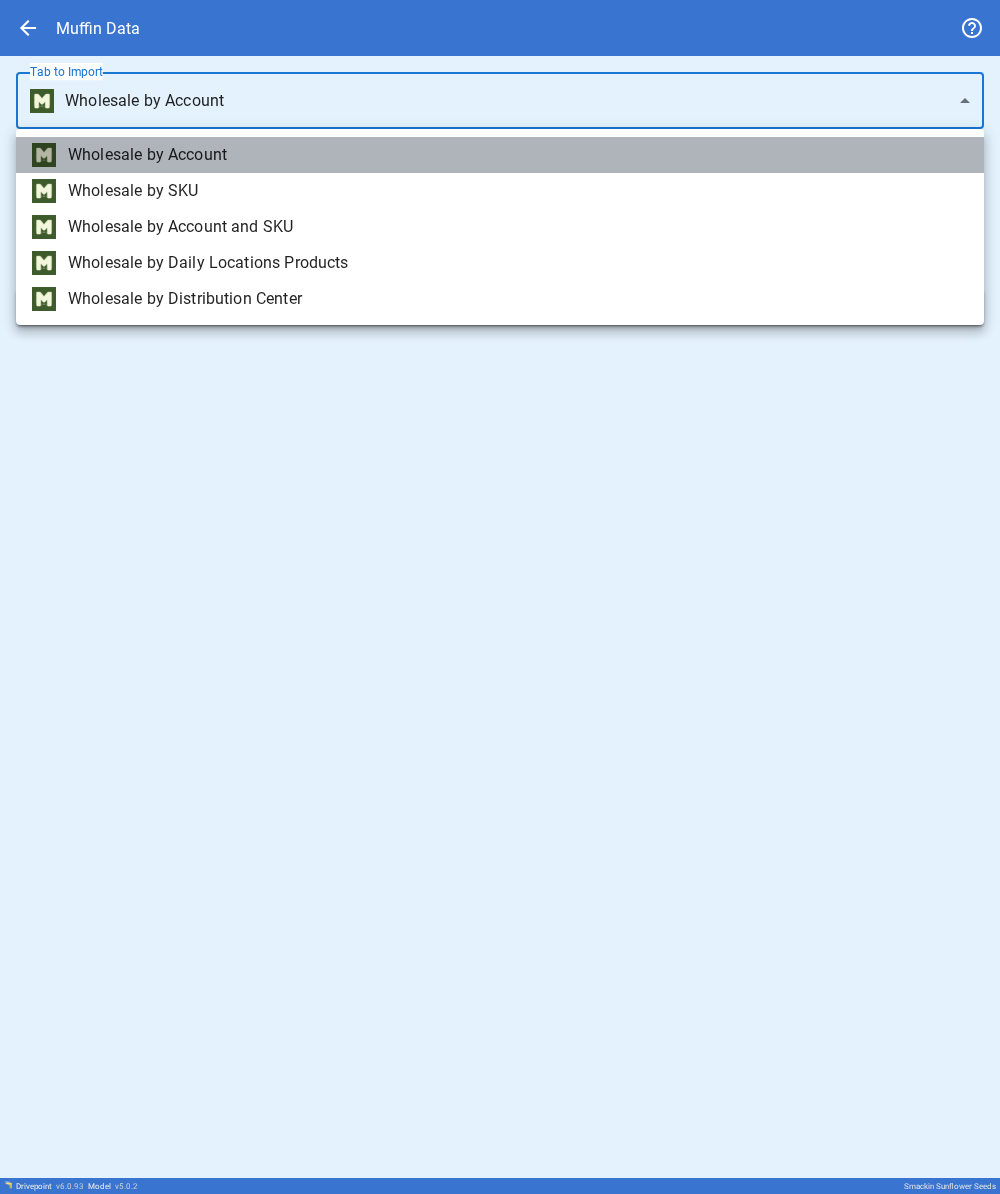 click on "Wholesale by Account" at bounding box center (518, 155) 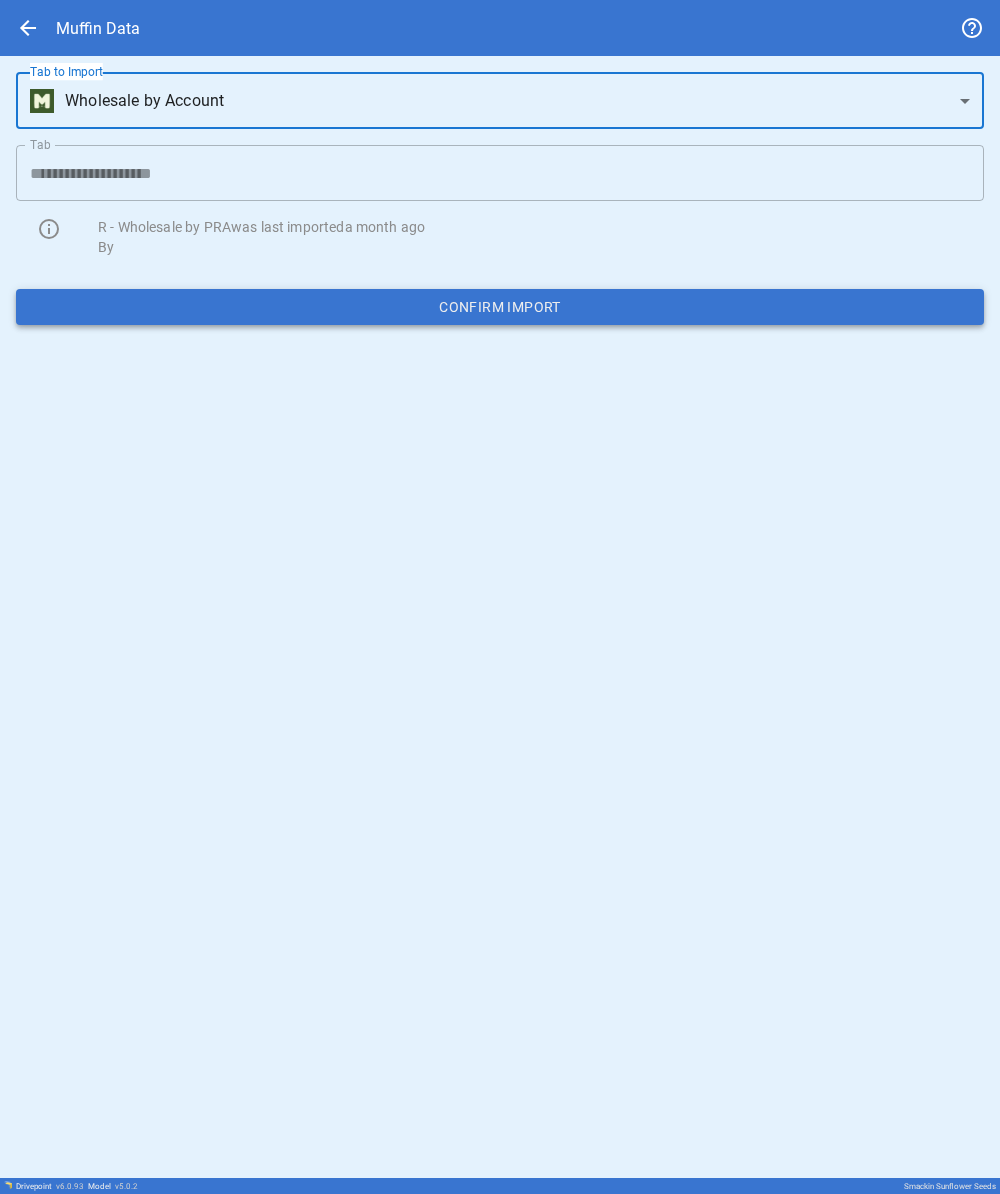 click on "Confirm Import" at bounding box center (500, 307) 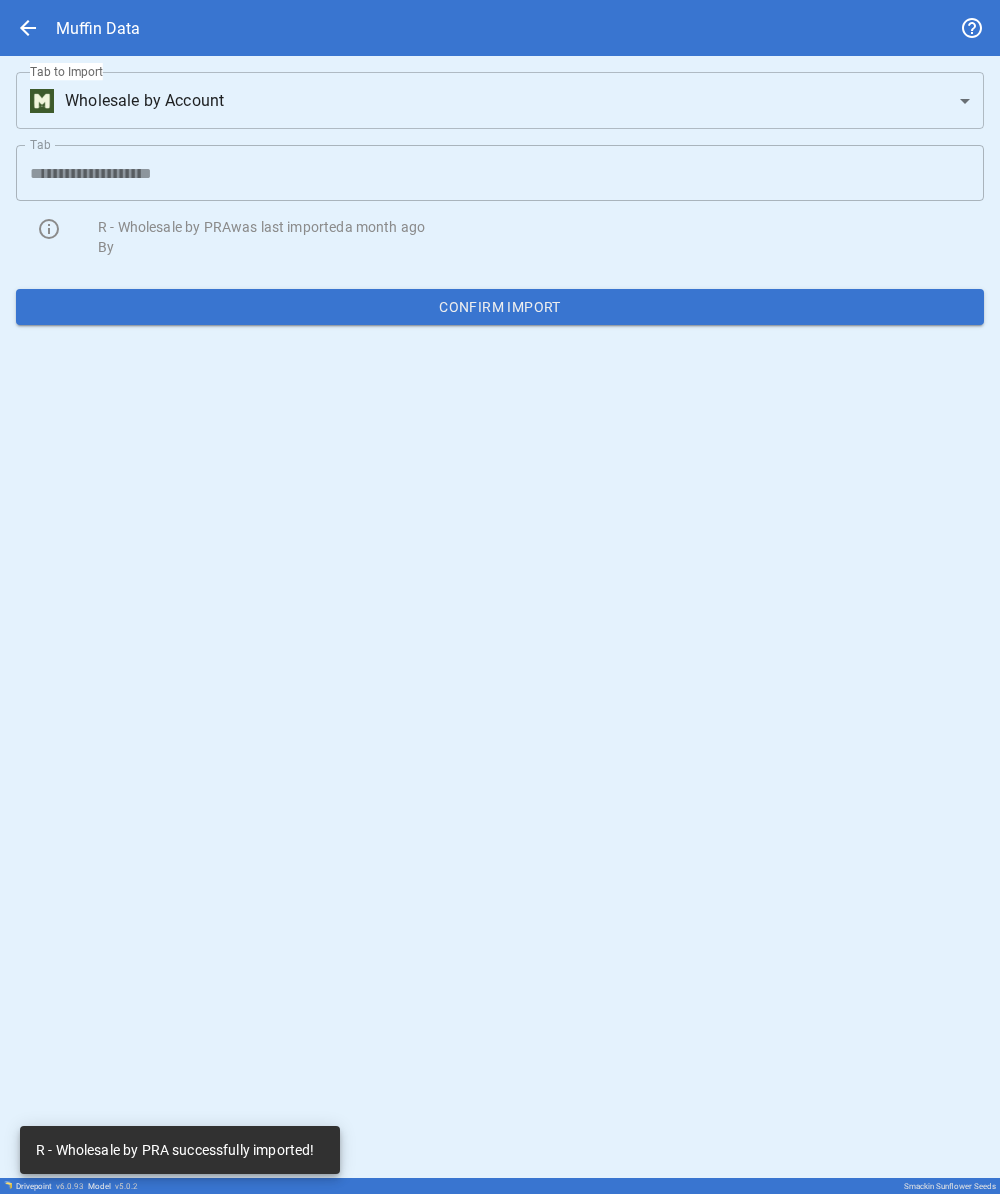 click on "**********" at bounding box center [500, 597] 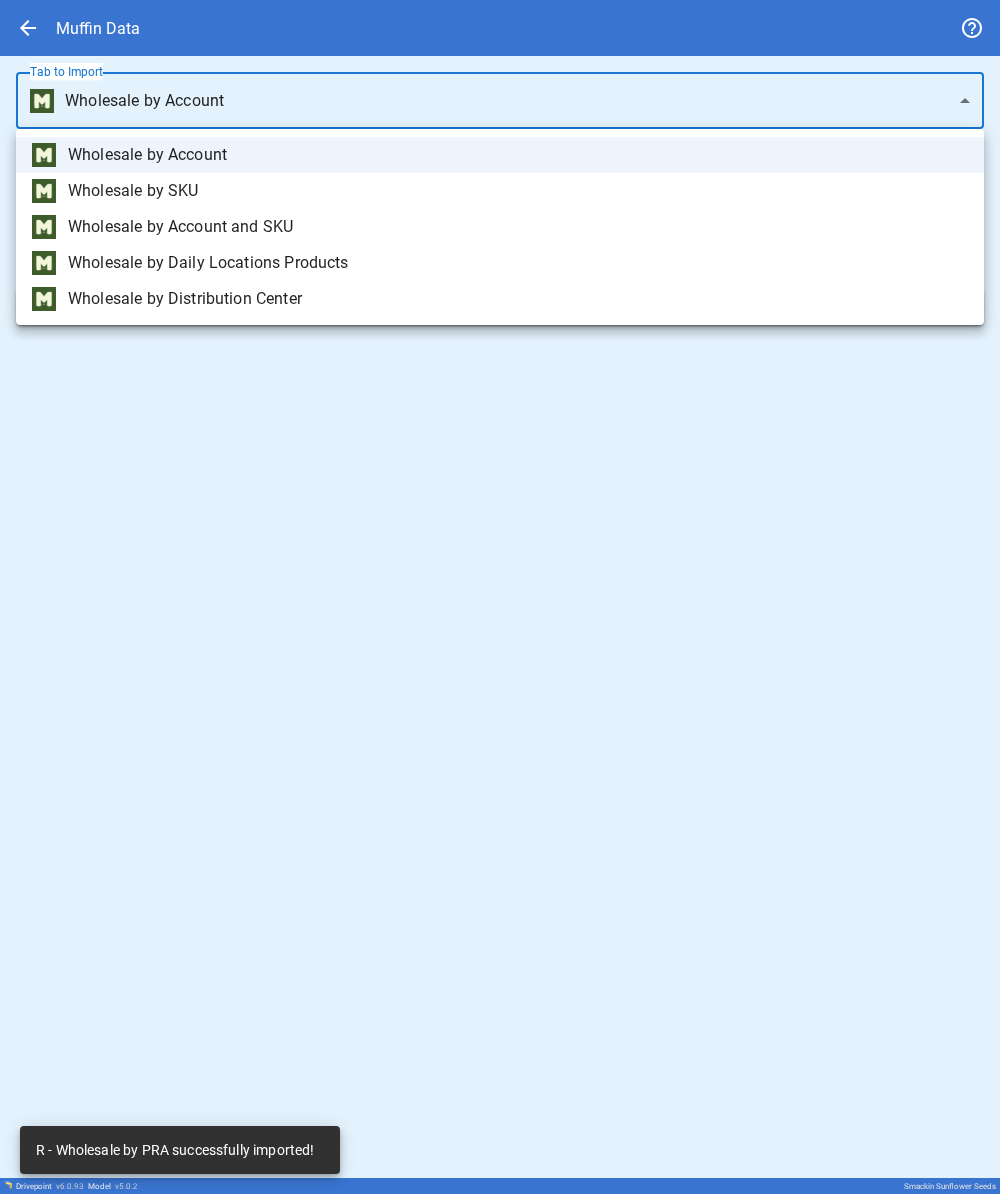click at bounding box center [500, 597] 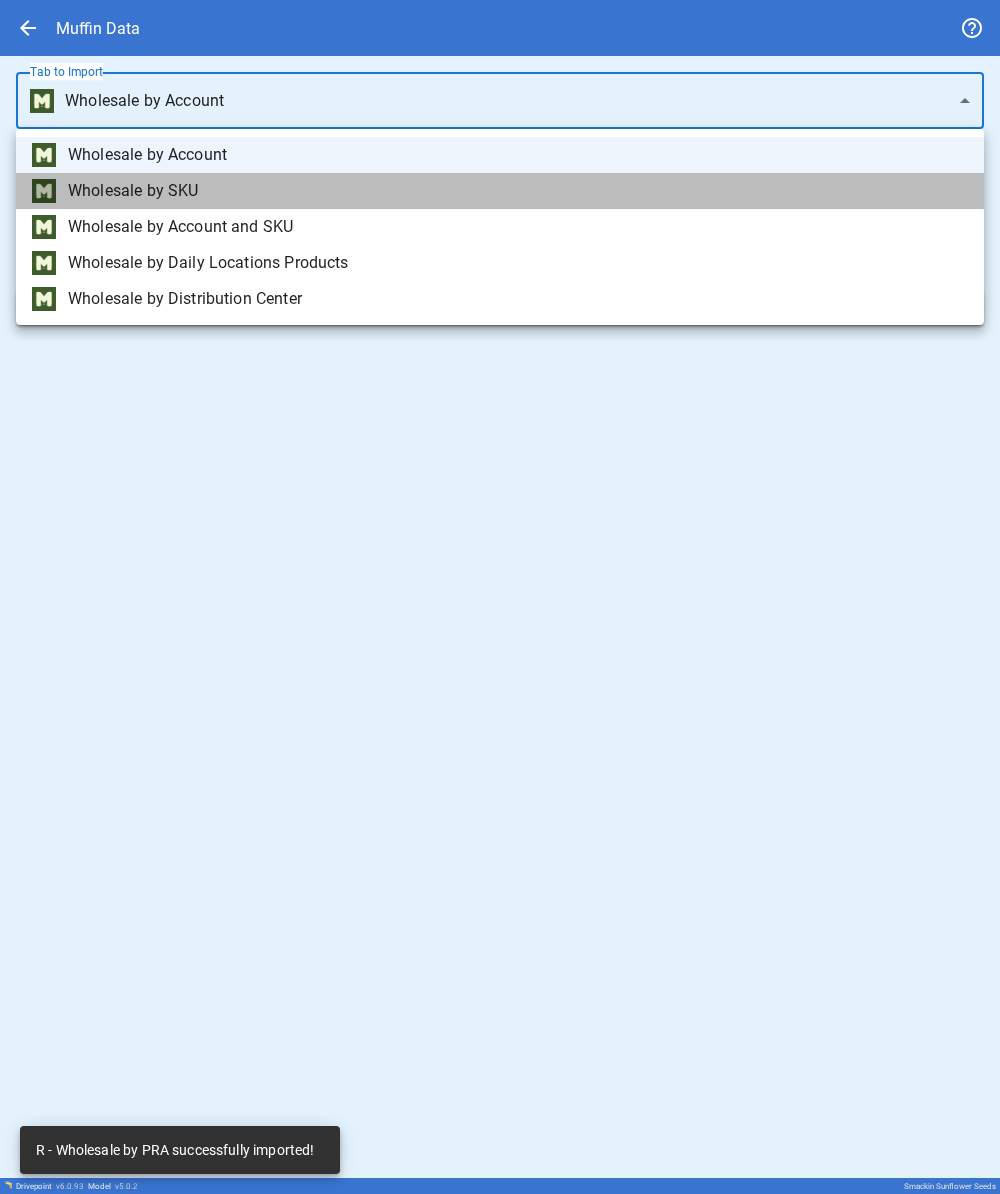 click on "Wholesale by SKU" at bounding box center (518, 155) 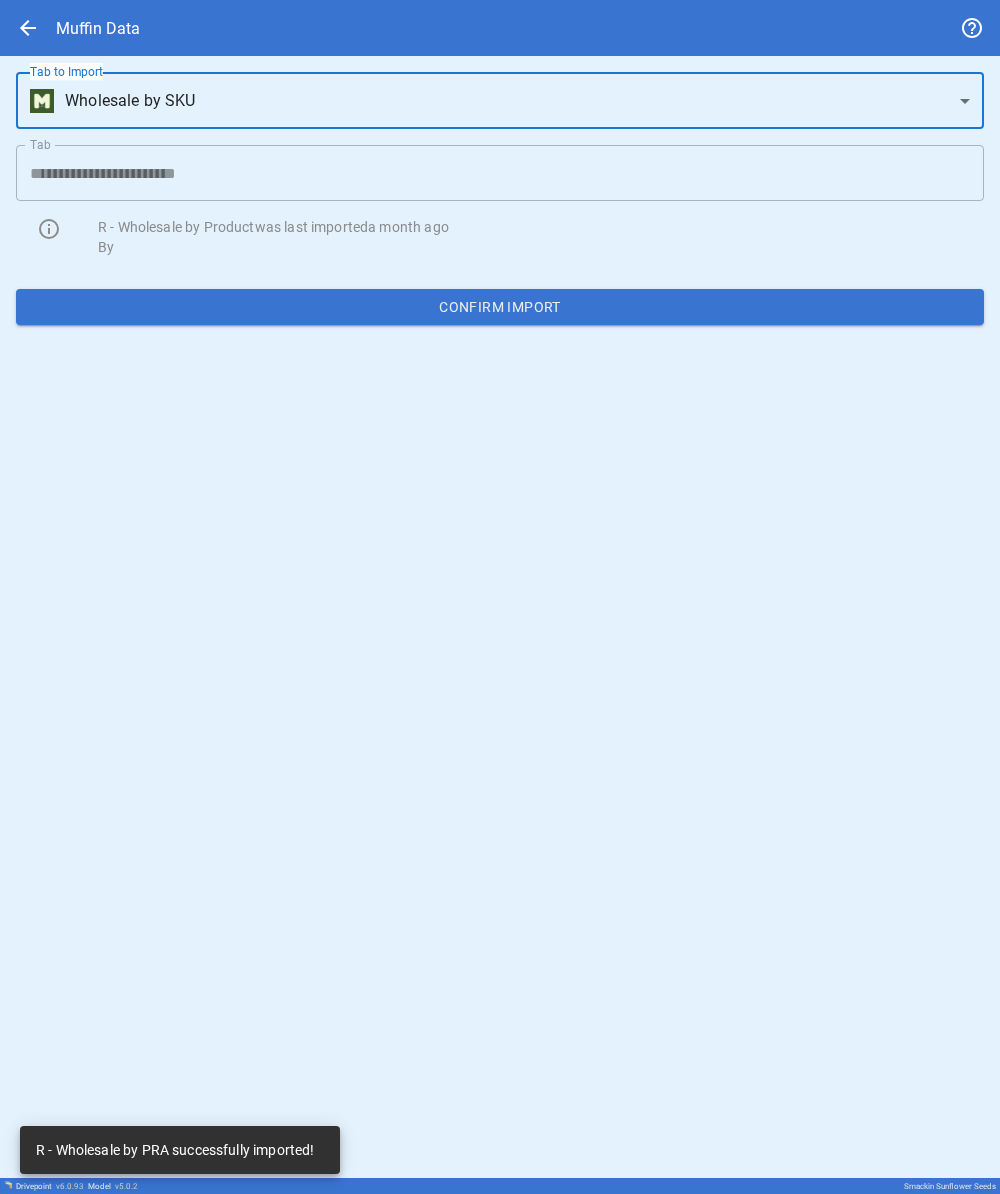 click on "Confirm Import" at bounding box center [500, 307] 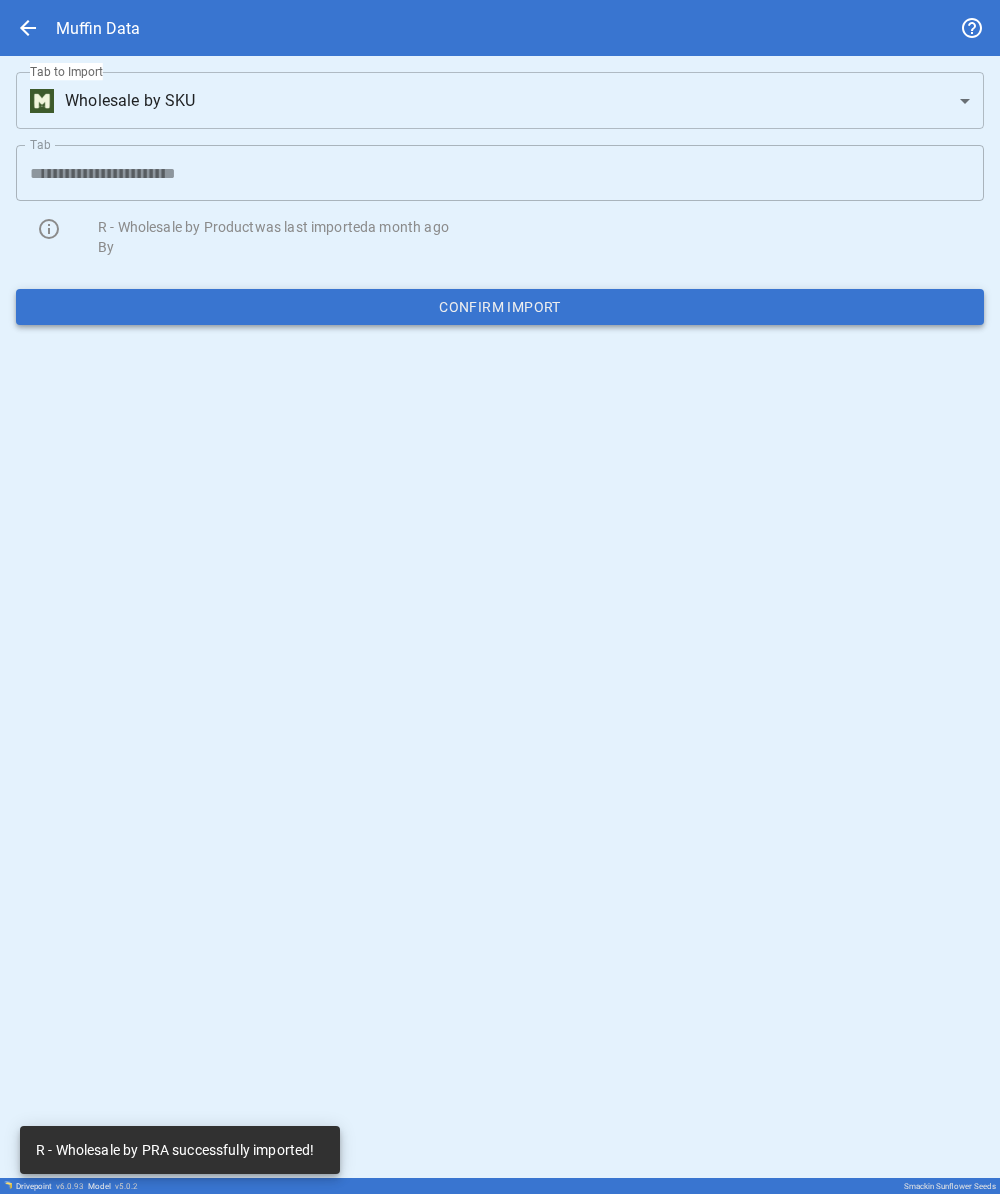click on "Confirm Import" at bounding box center [500, 307] 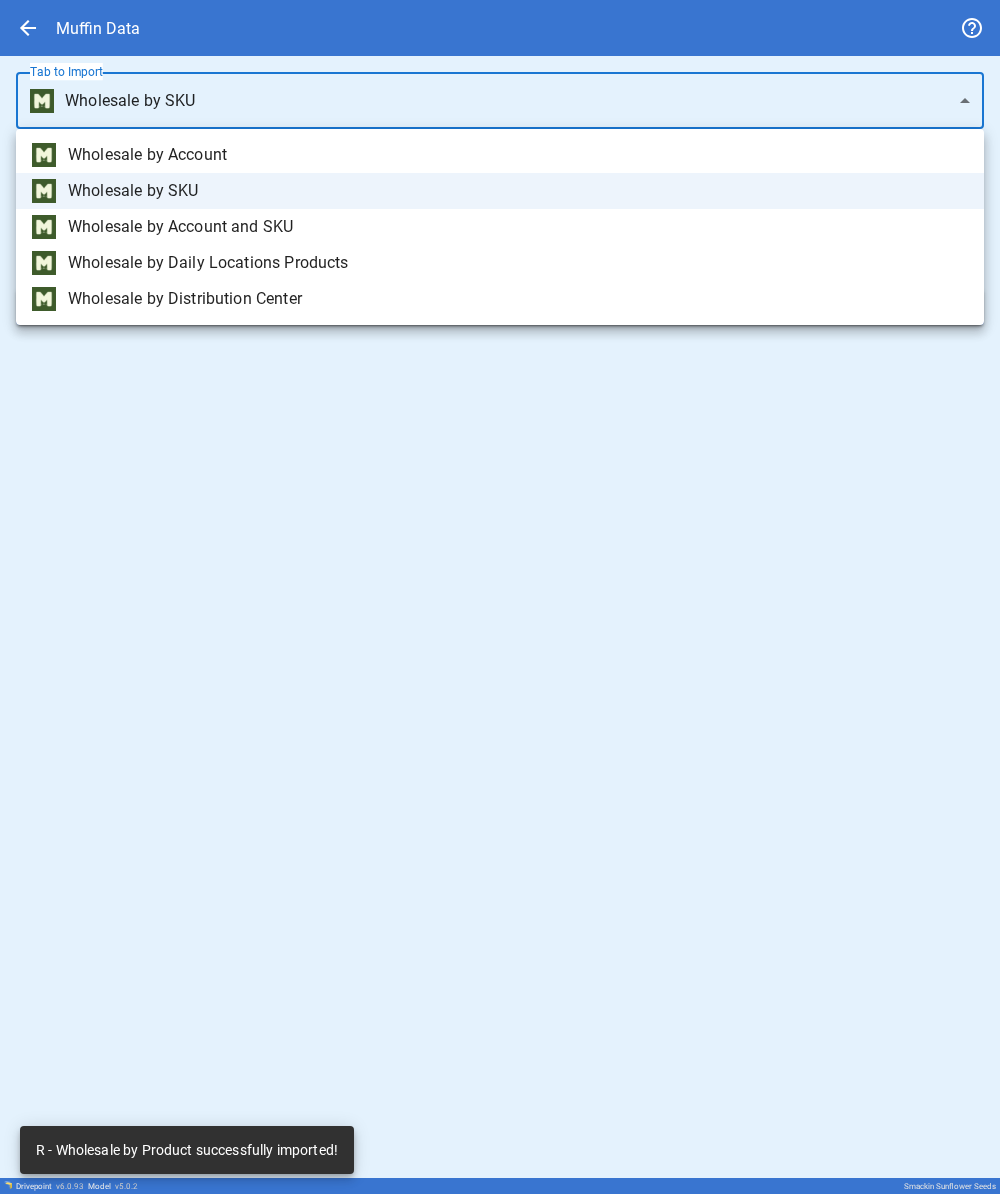 click on "**********" at bounding box center (500, 597) 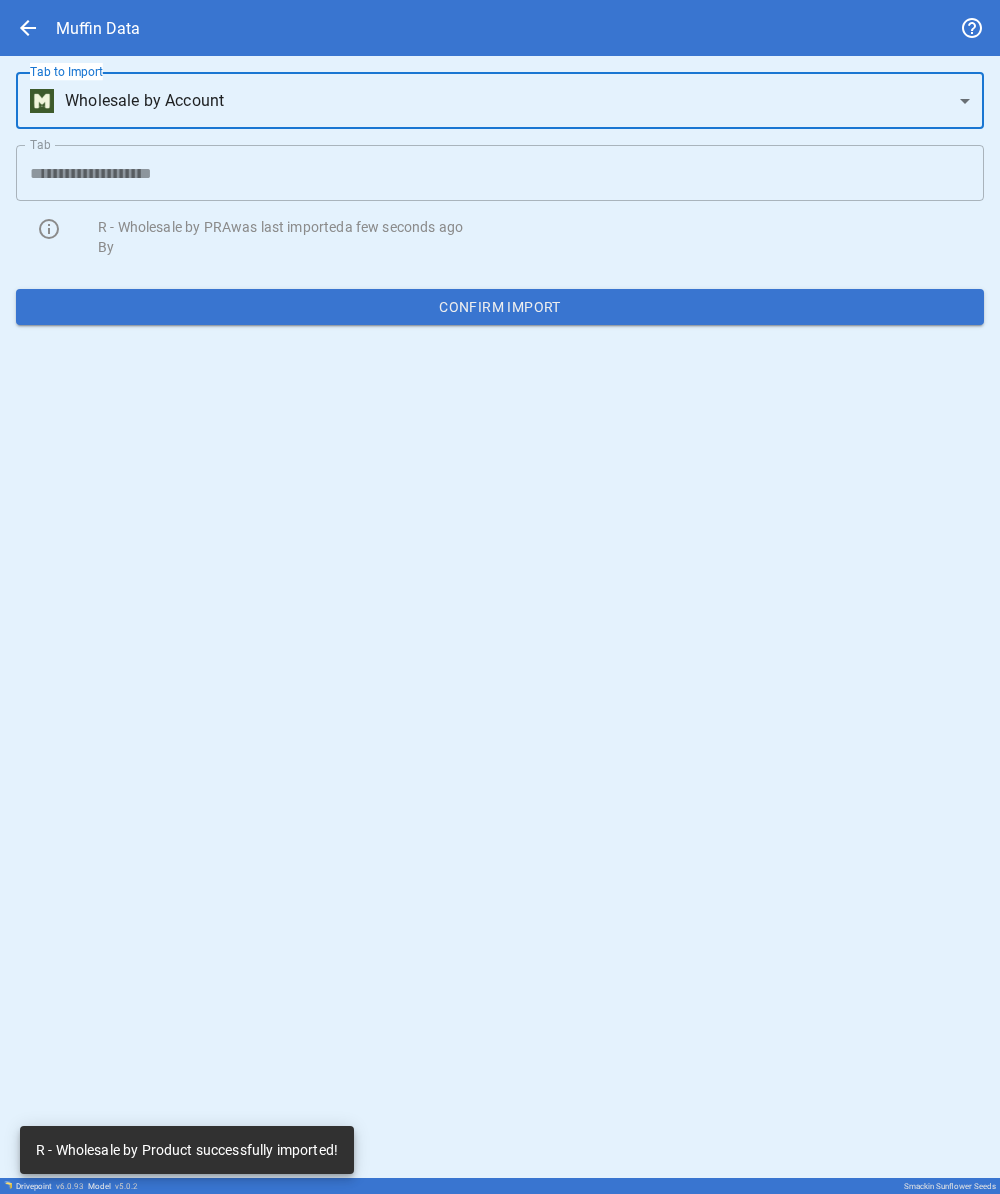 click on "**********" at bounding box center [500, 597] 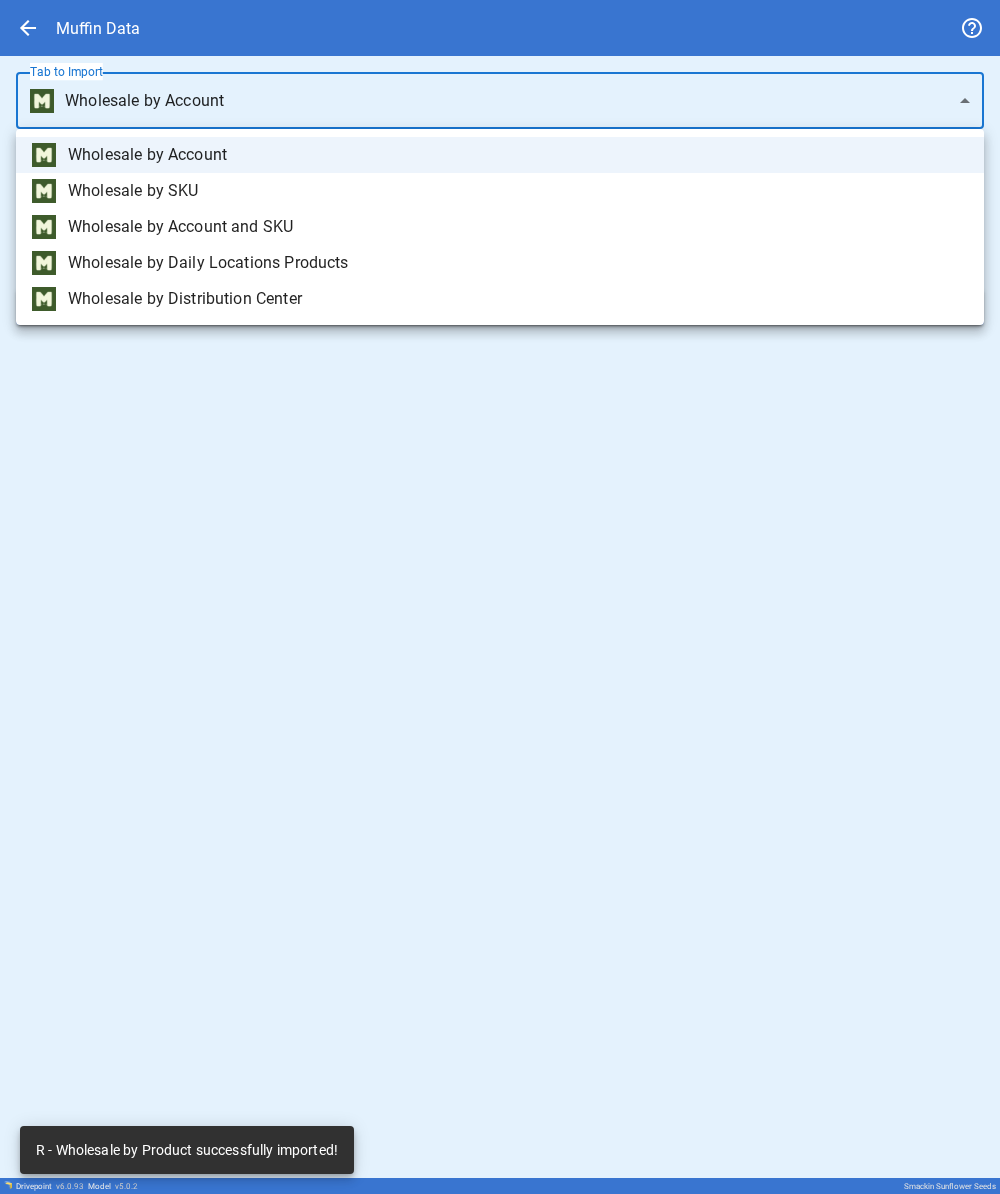 click on "Wholesale by Account and SKU" at bounding box center [518, 155] 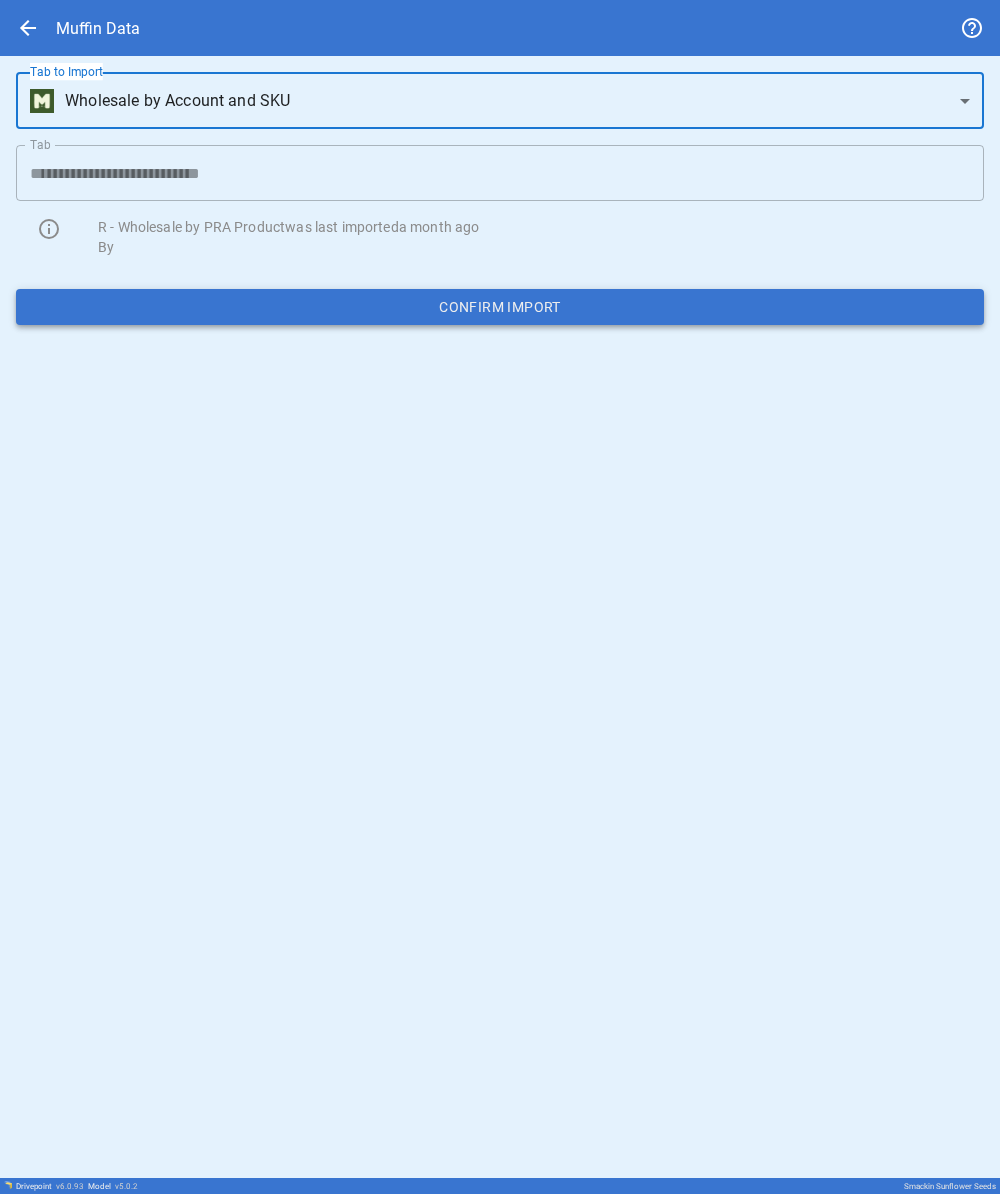 click on "Confirm Import" at bounding box center [500, 307] 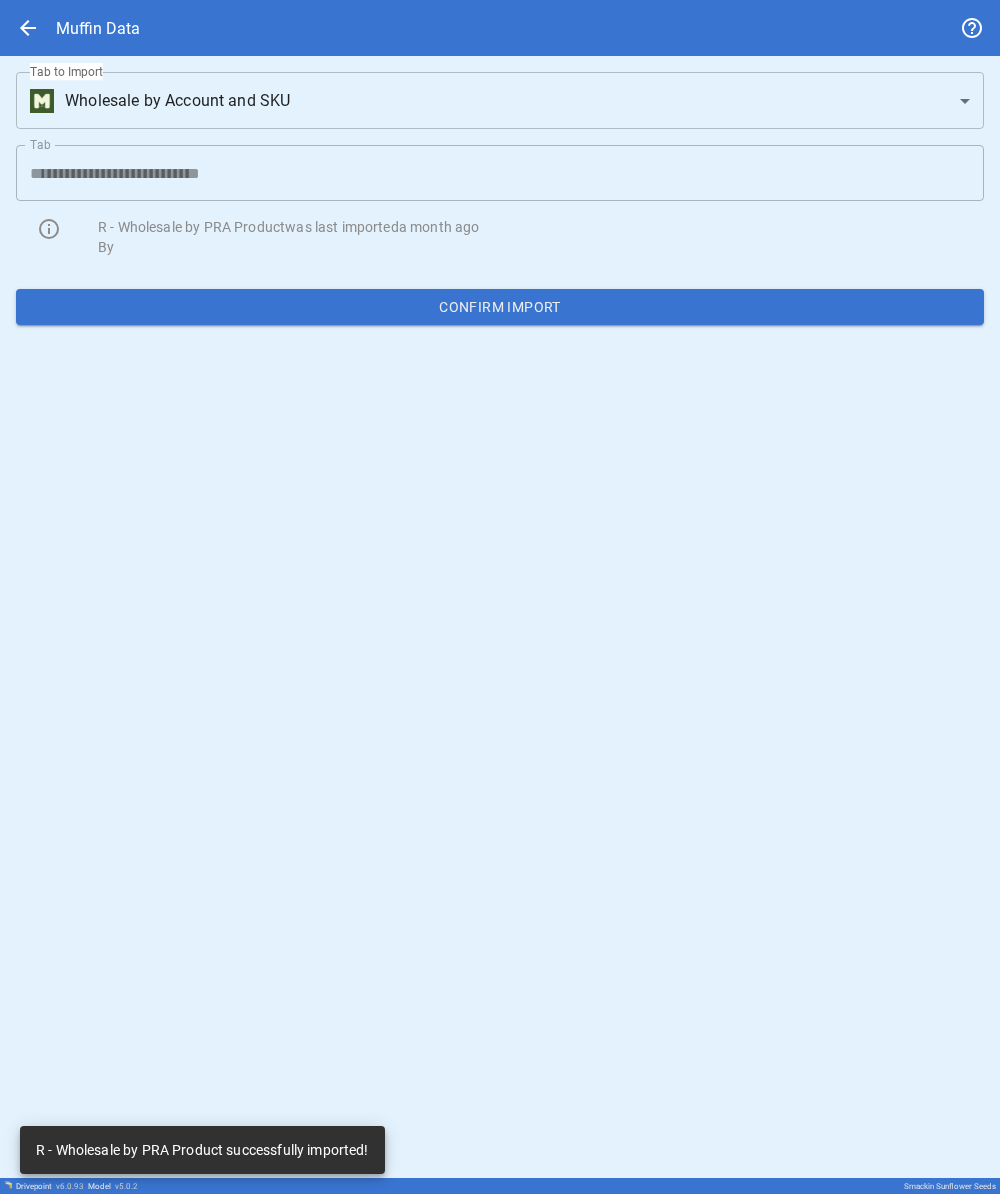 click on "**********" at bounding box center [500, 597] 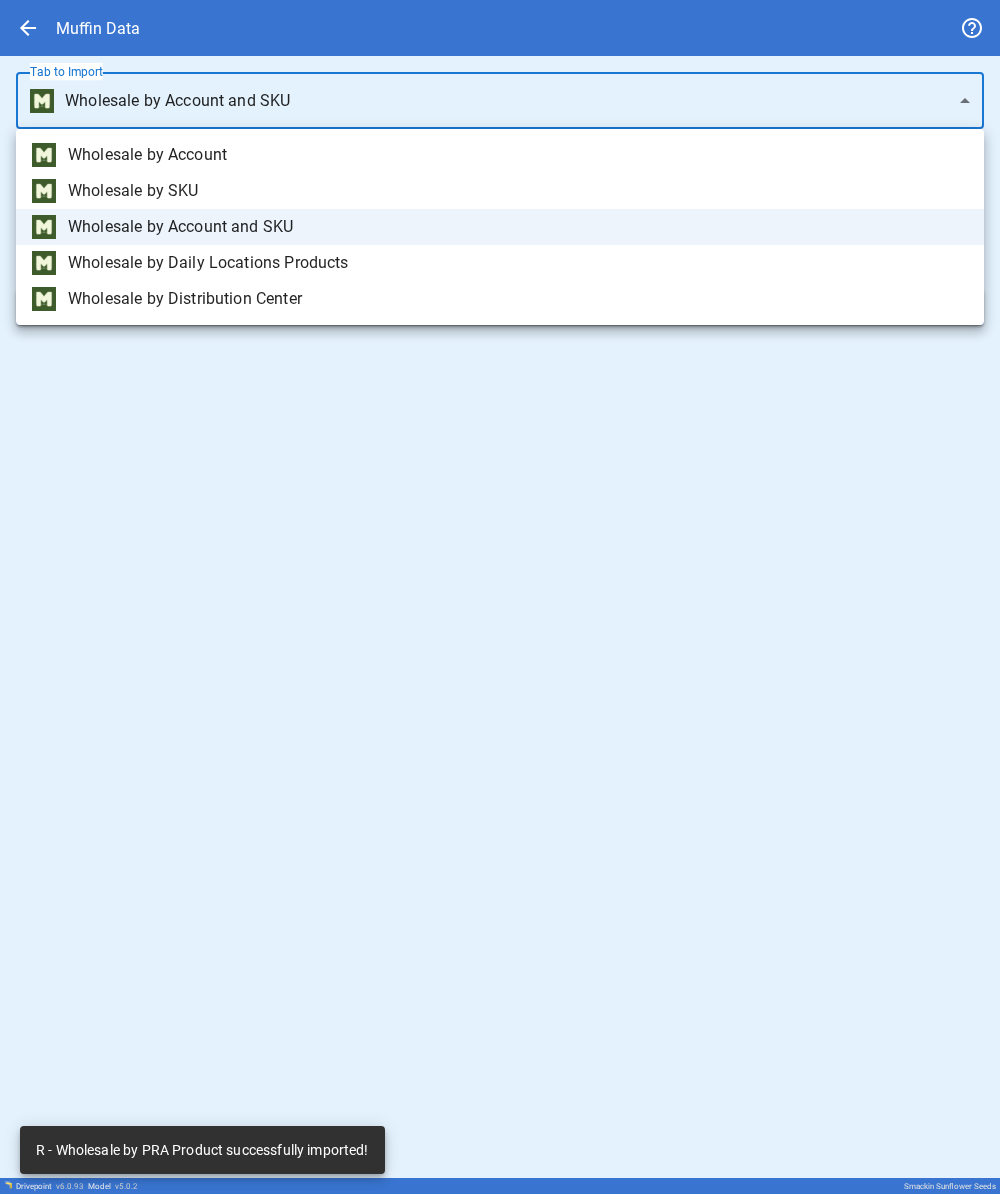 click on "Wholesale by Distribution Center" at bounding box center [518, 155] 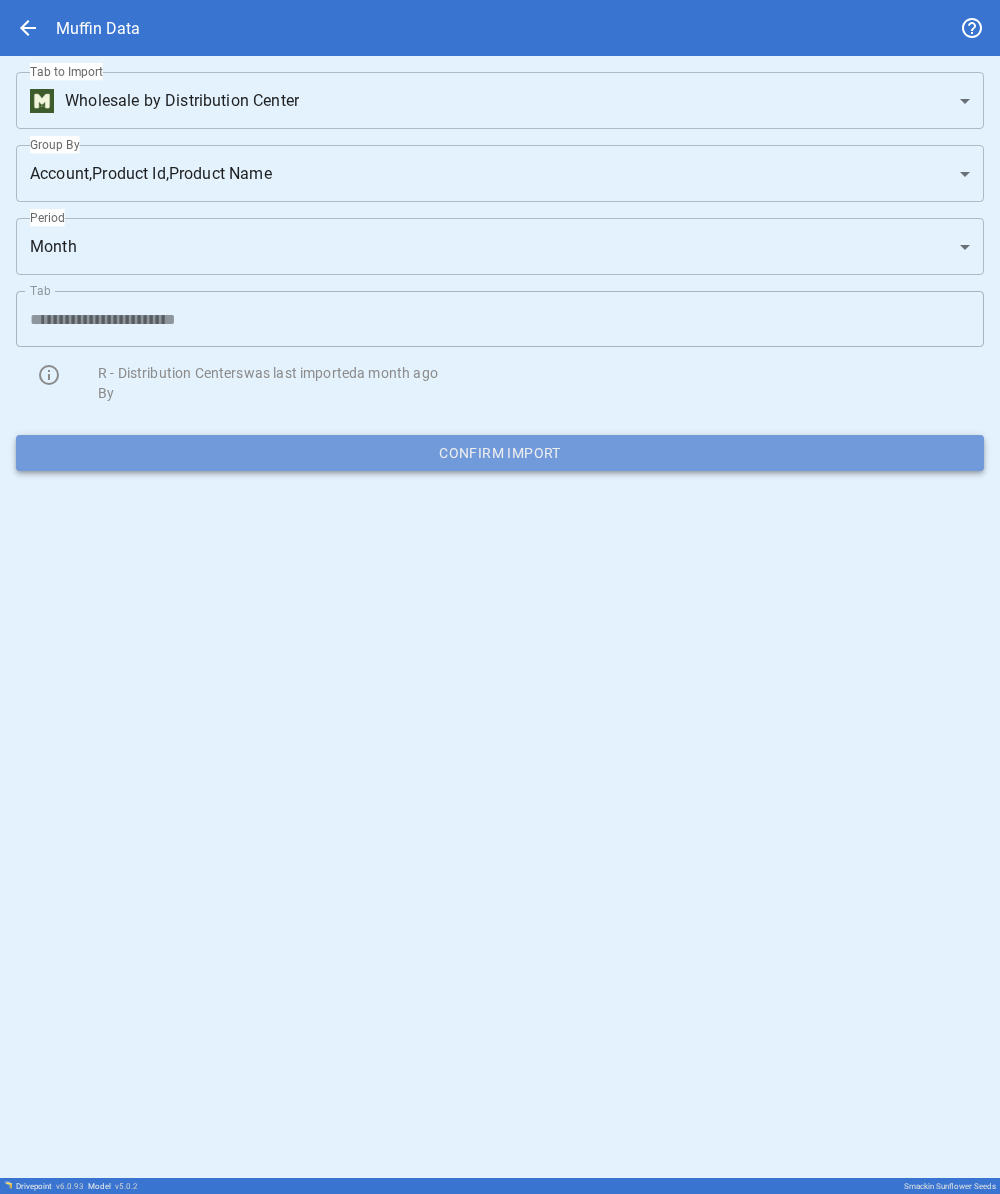 click on "Confirm Import" at bounding box center (500, 453) 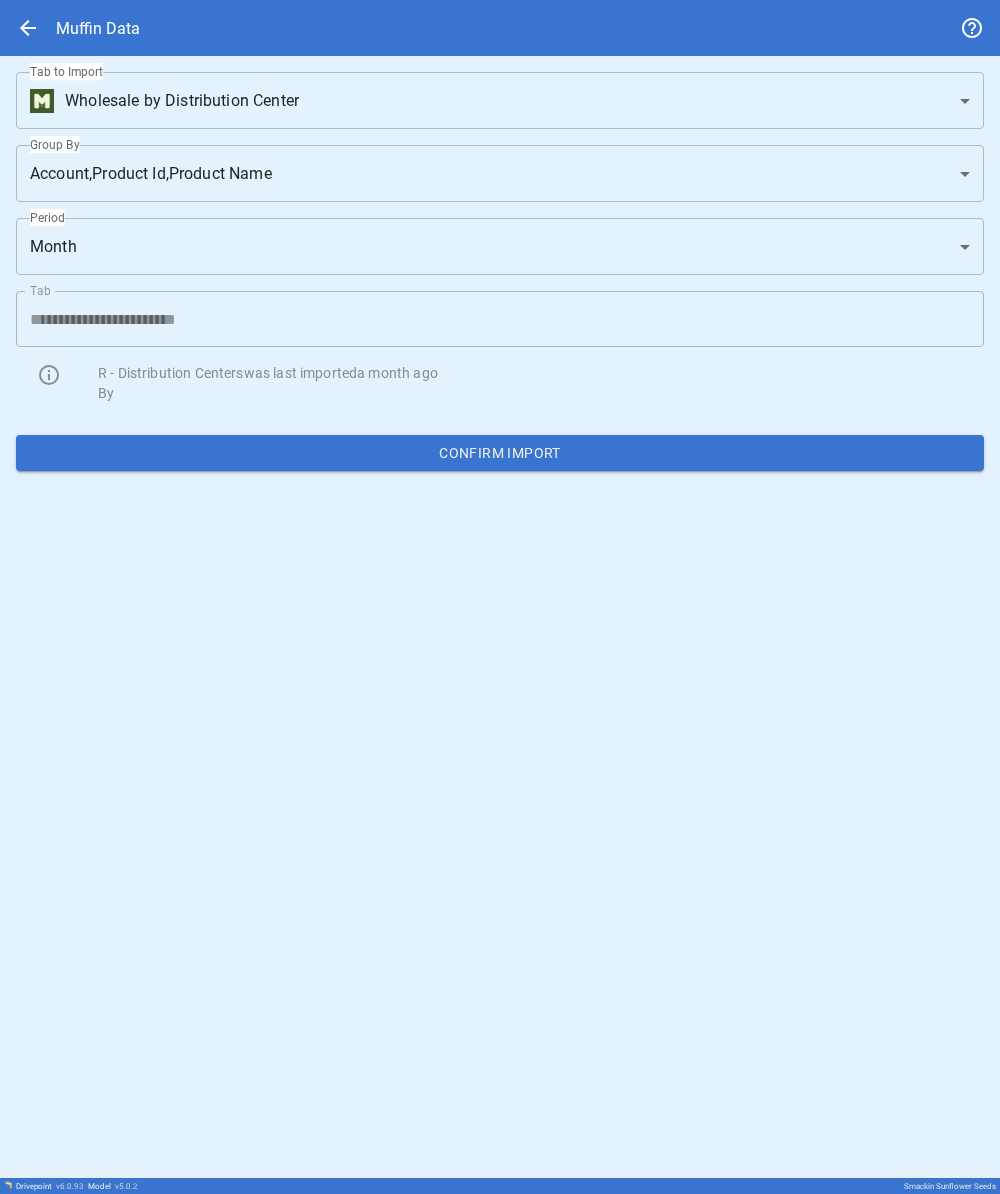 click on "Confirm Import" at bounding box center (500, 453) 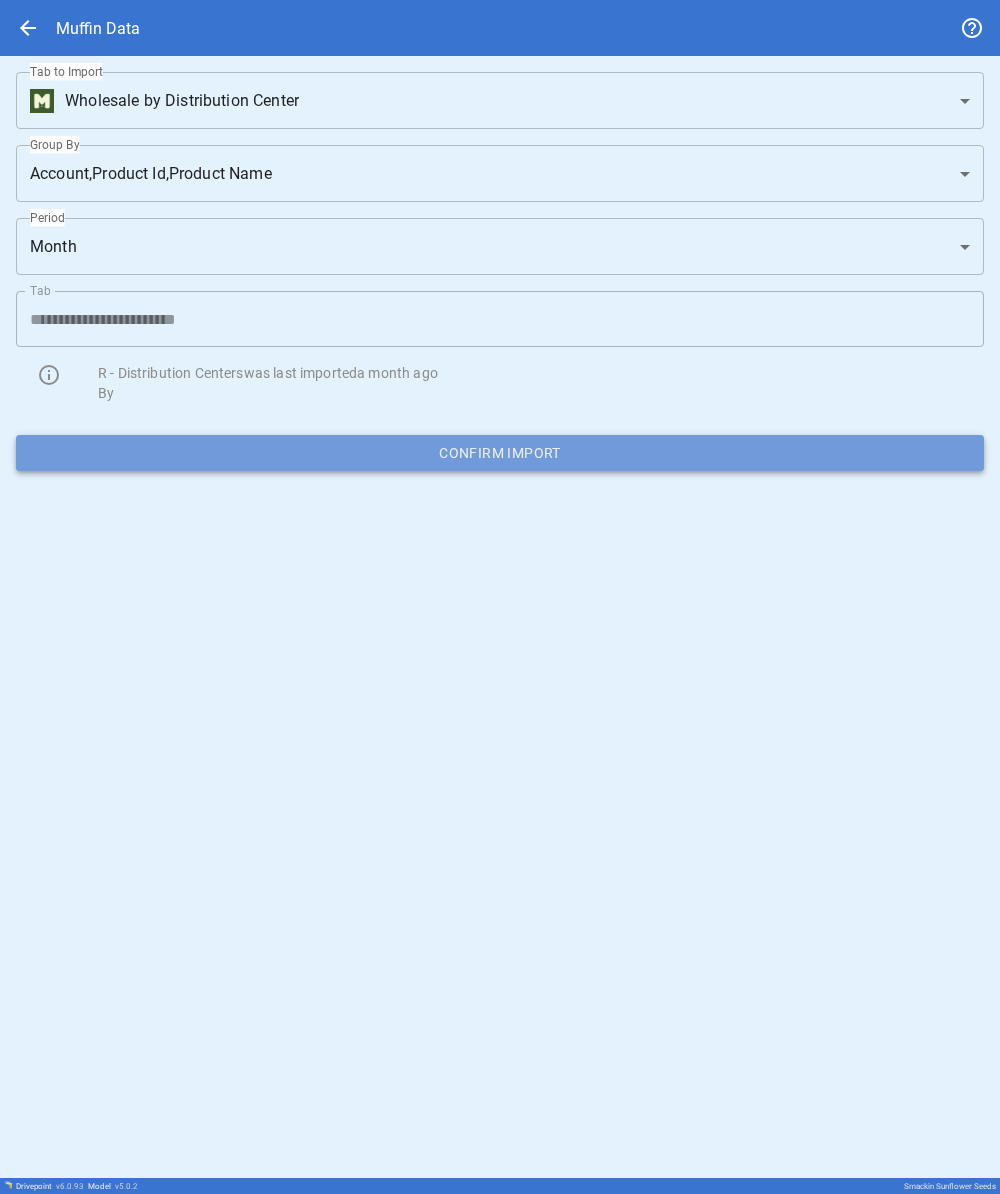 click on "Confirm Import" at bounding box center (500, 453) 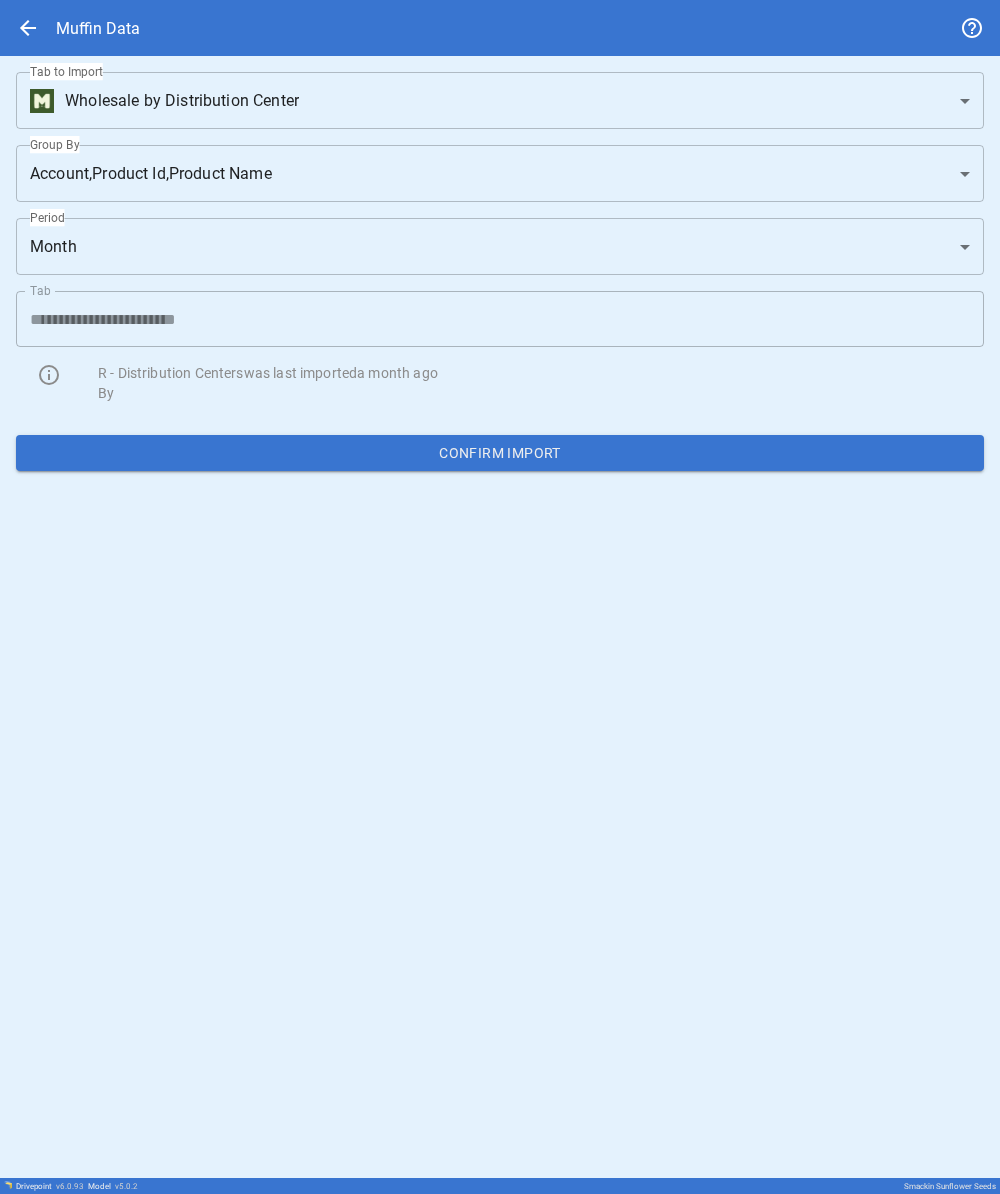 click on "arrow_back" at bounding box center [28, 28] 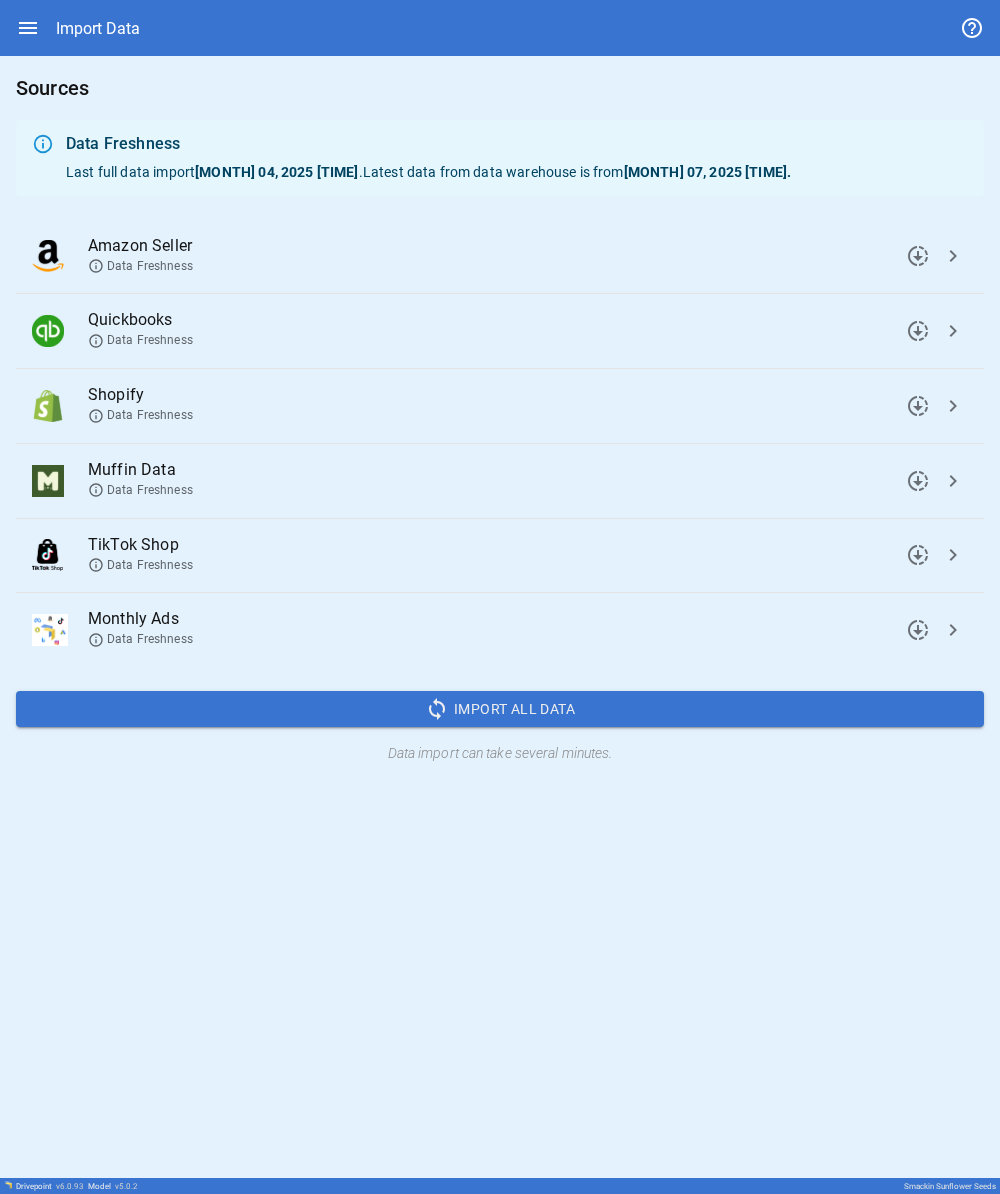 click on "chevron_right" at bounding box center [918, 256] 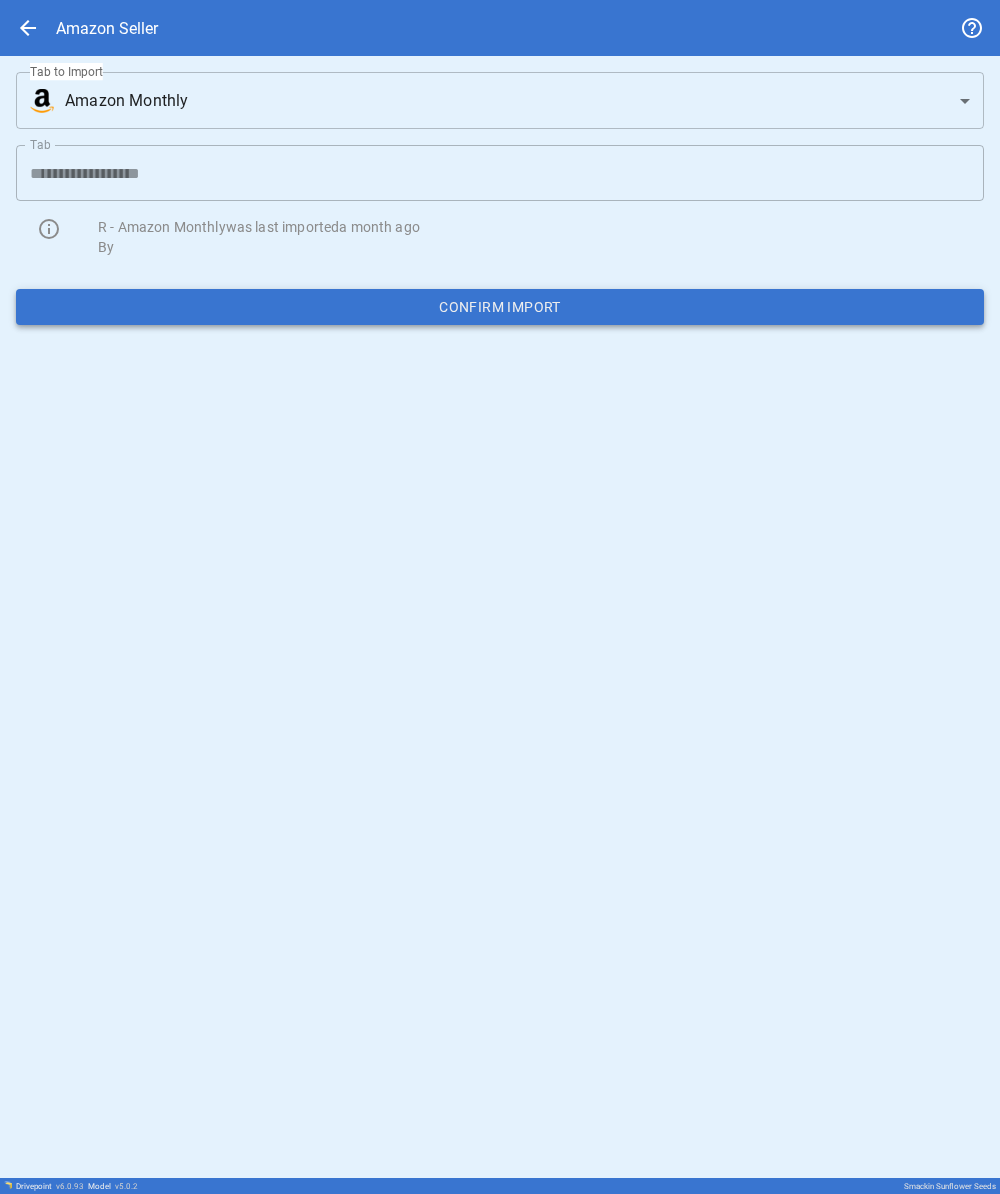 click on "Confirm Import" at bounding box center (500, 307) 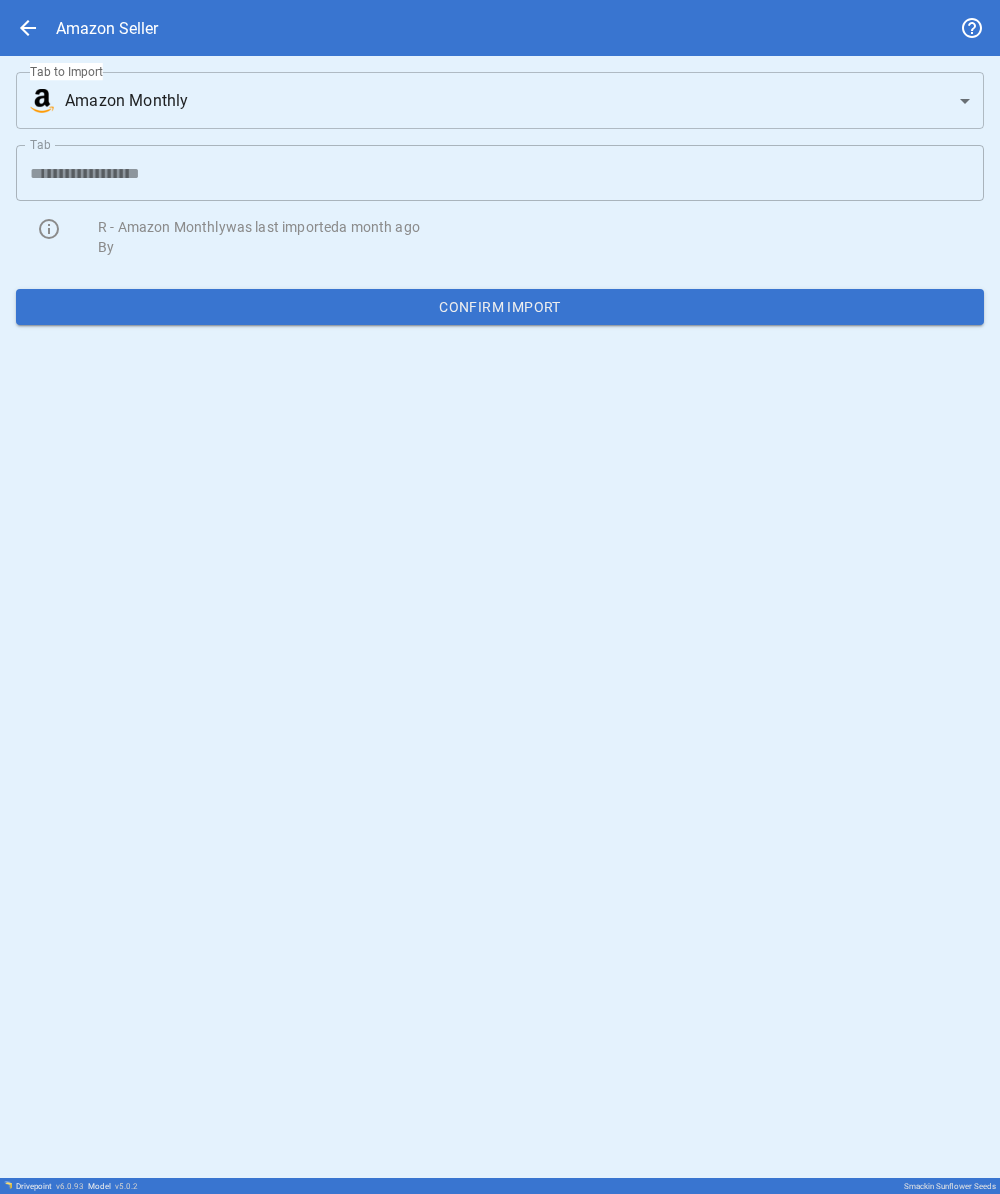click on "**********" at bounding box center (500, 597) 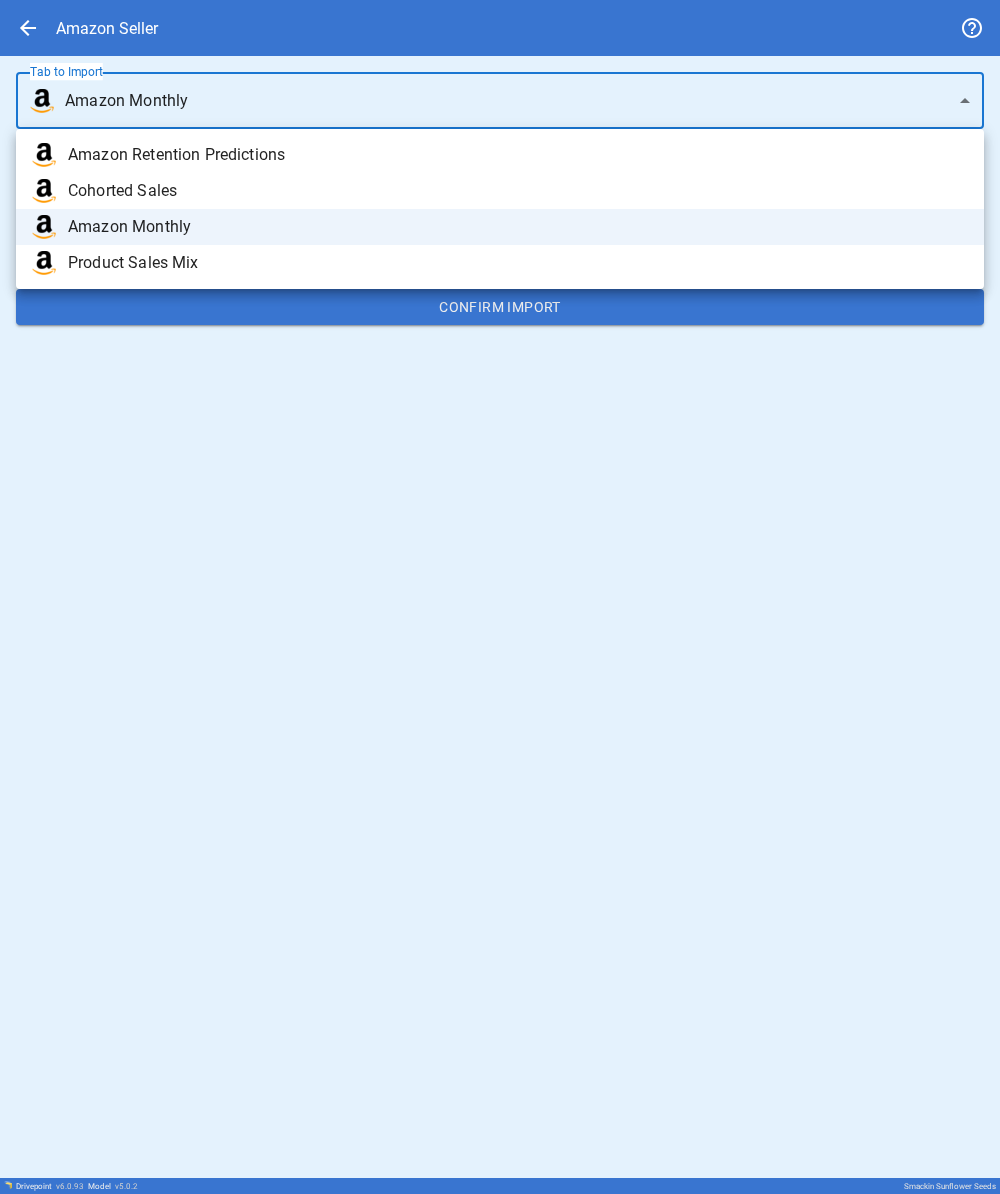click on "Product Sales Mix" at bounding box center [518, 155] 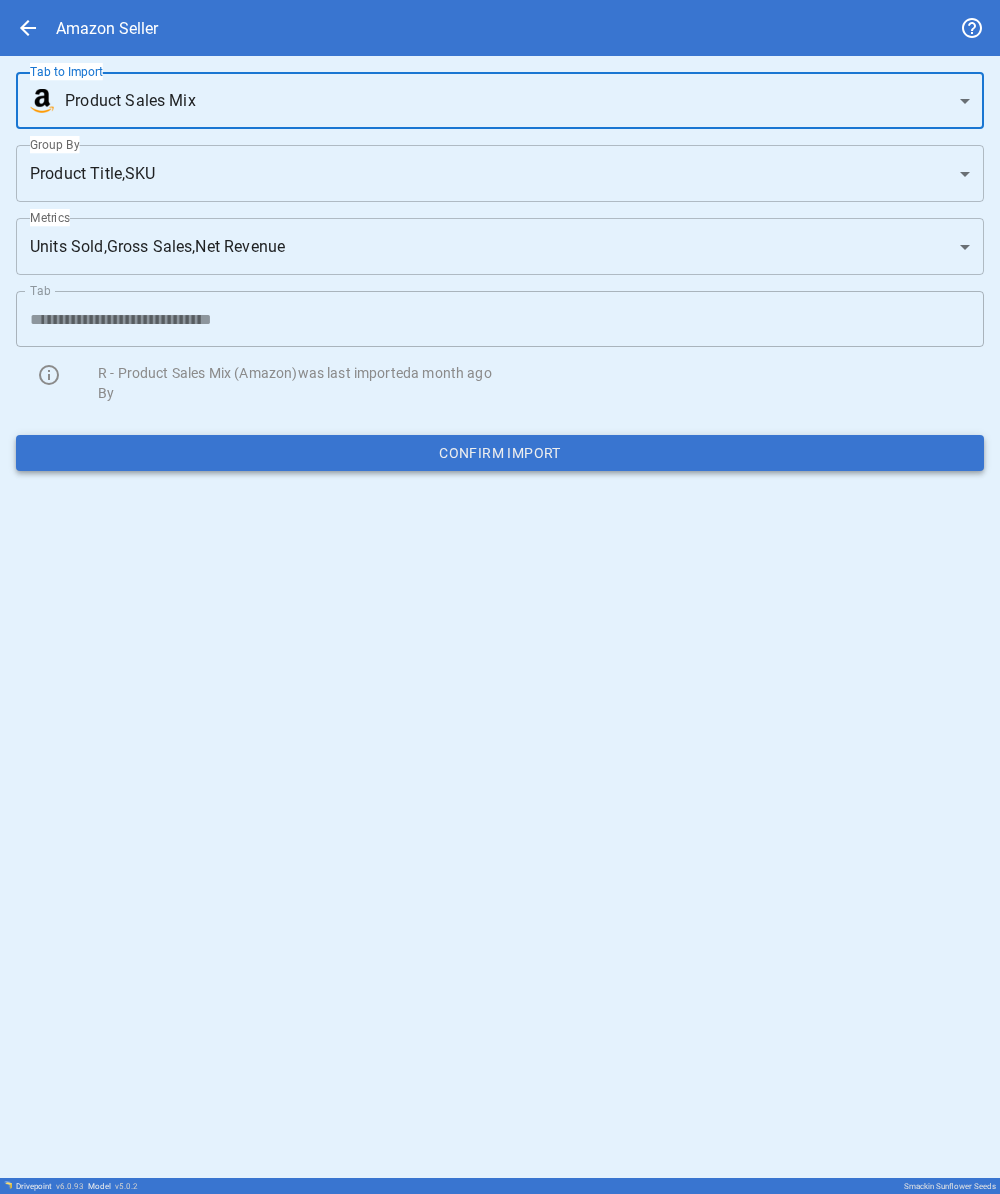 click on "Confirm Import" at bounding box center (500, 453) 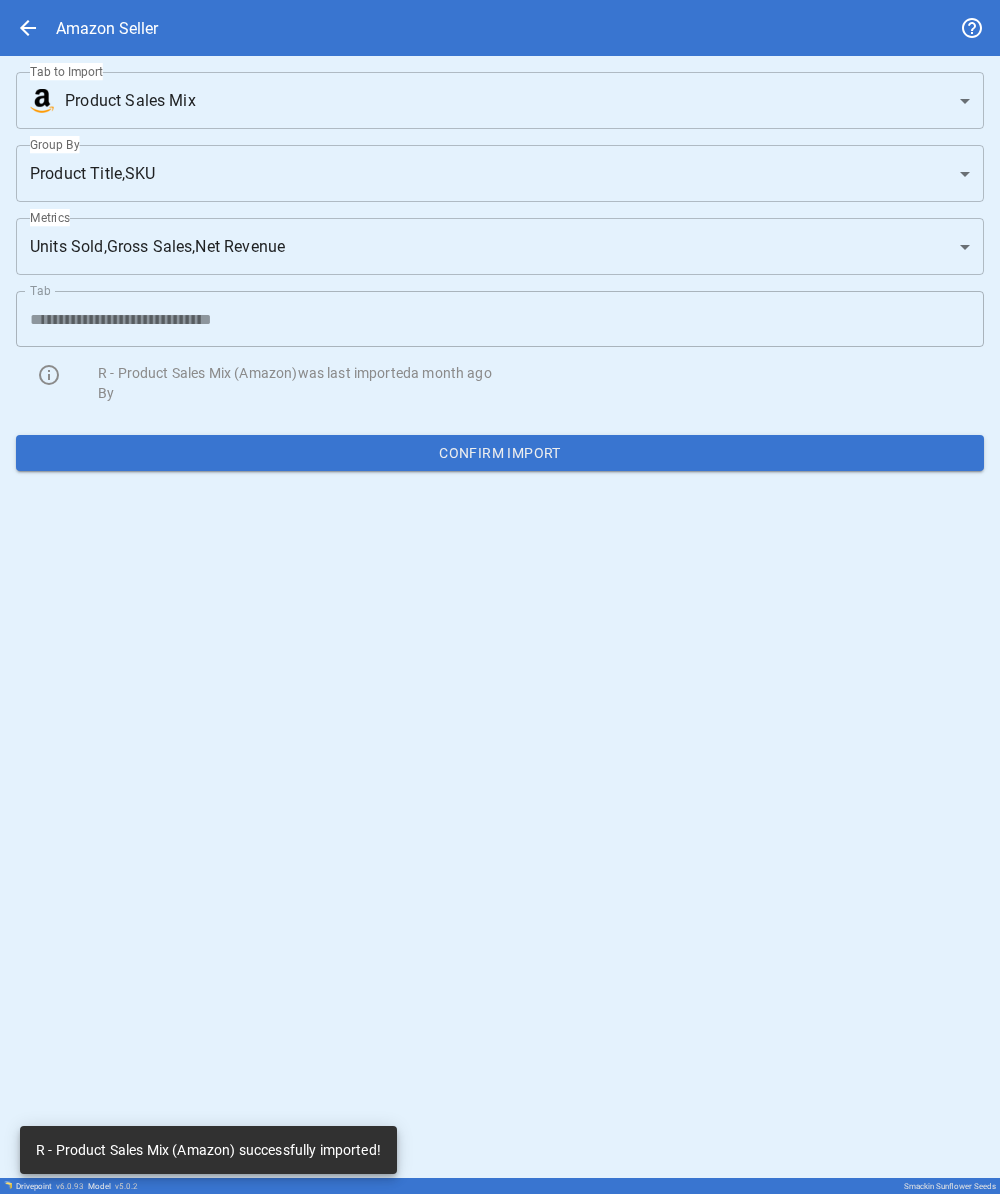 click on "arrow_back" at bounding box center [28, 28] 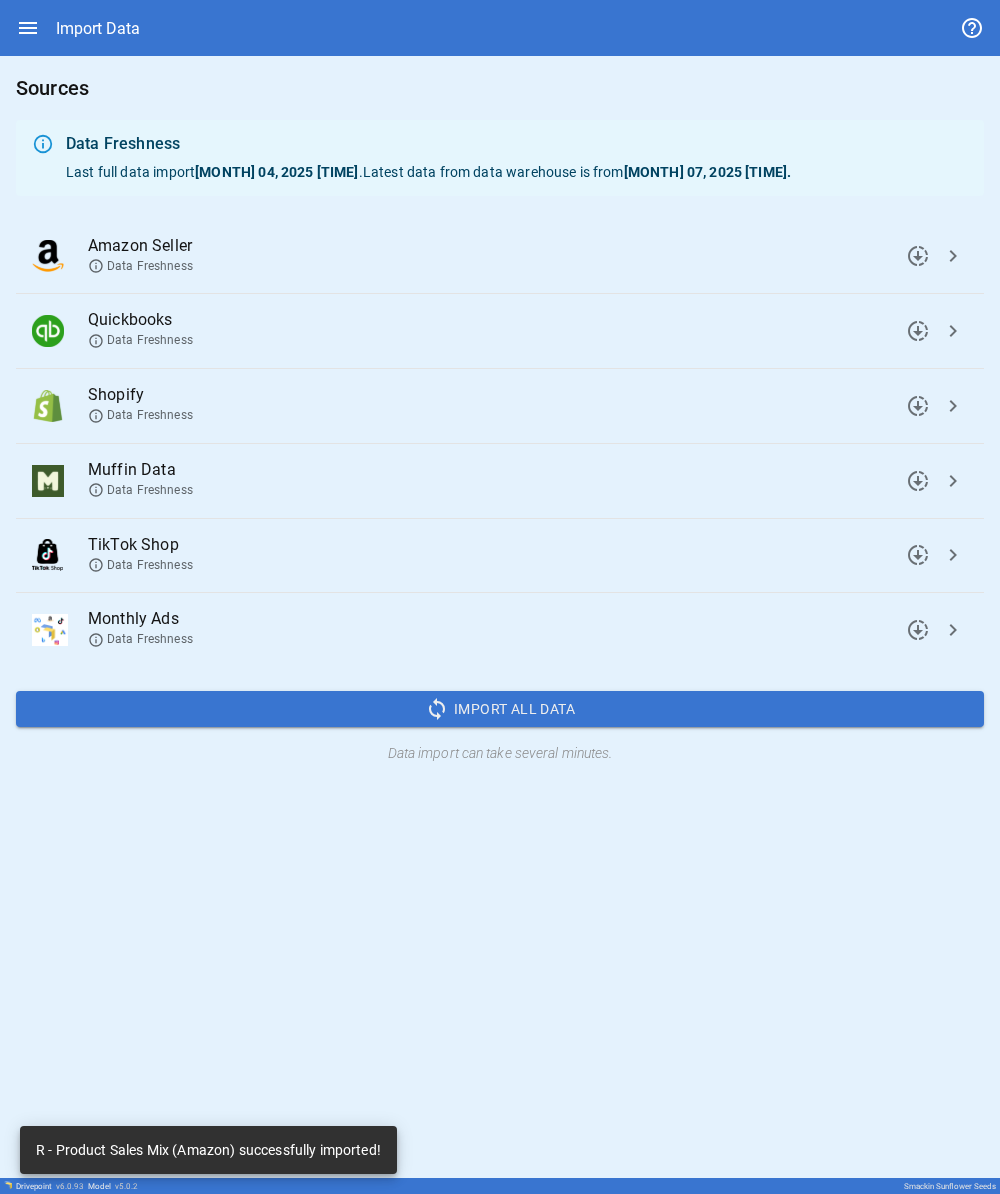 click on "chevron_right" at bounding box center [918, 256] 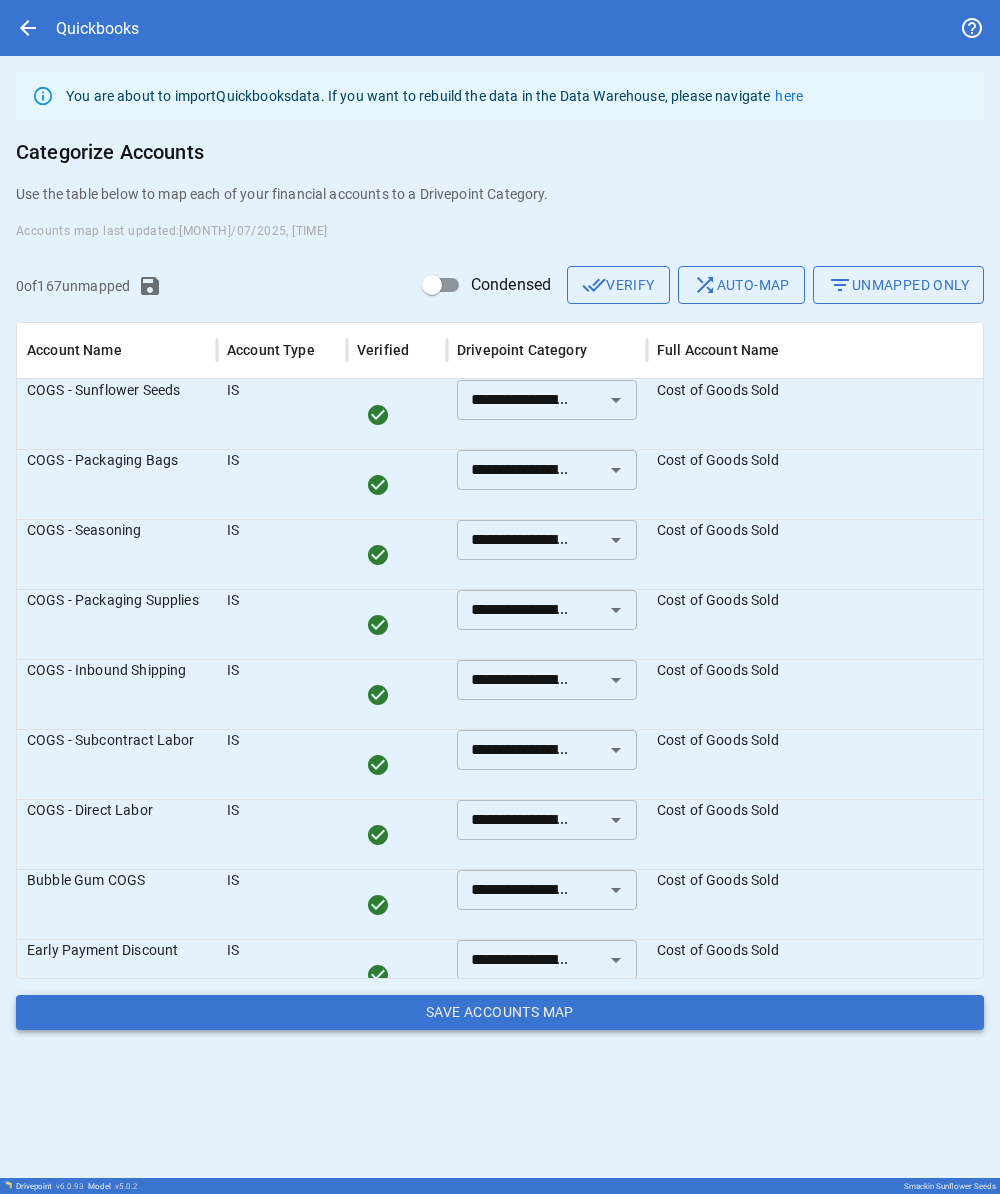 click on "Save Accounts Map" at bounding box center [500, 1013] 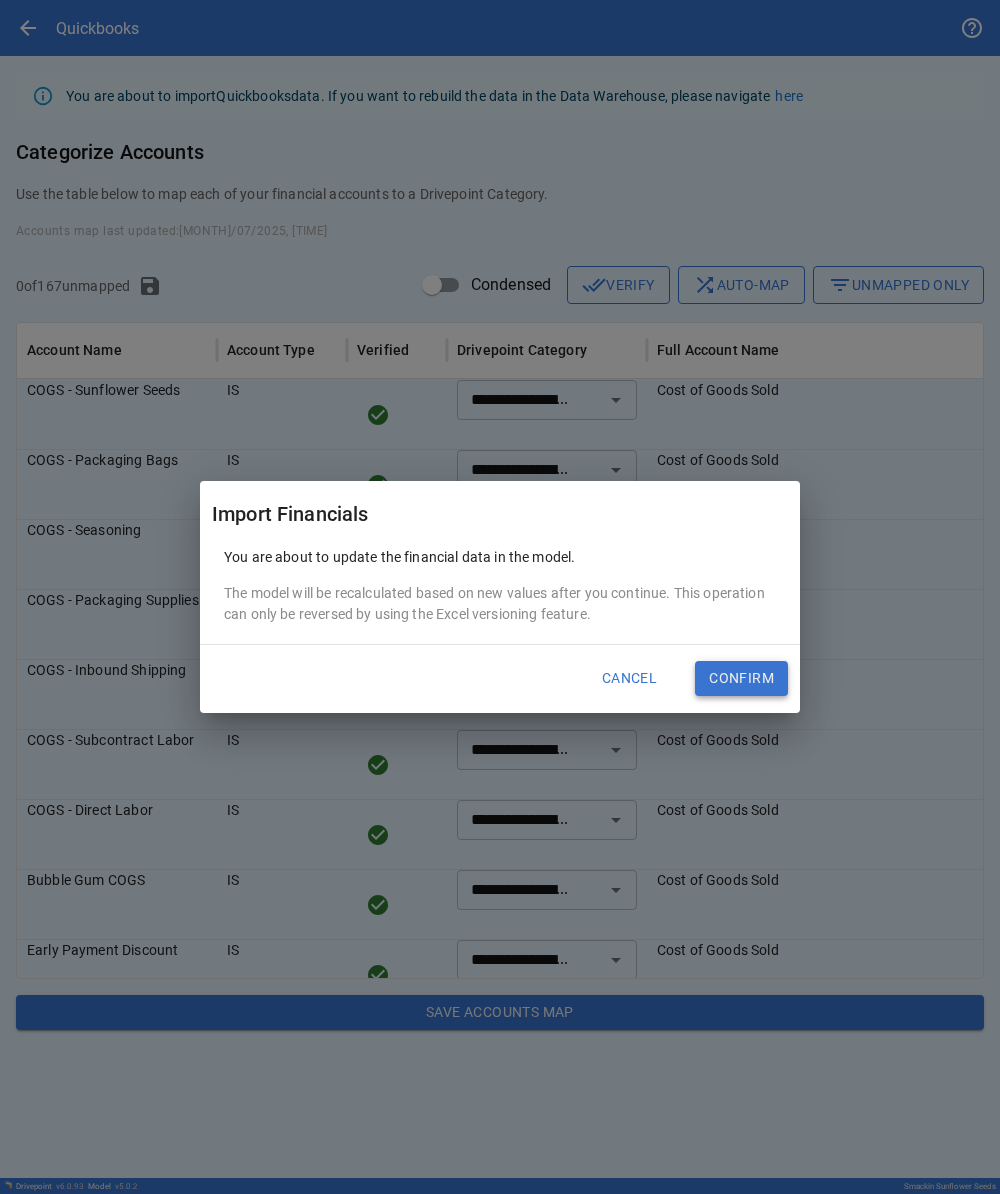 click on "Confirm" at bounding box center [741, 679] 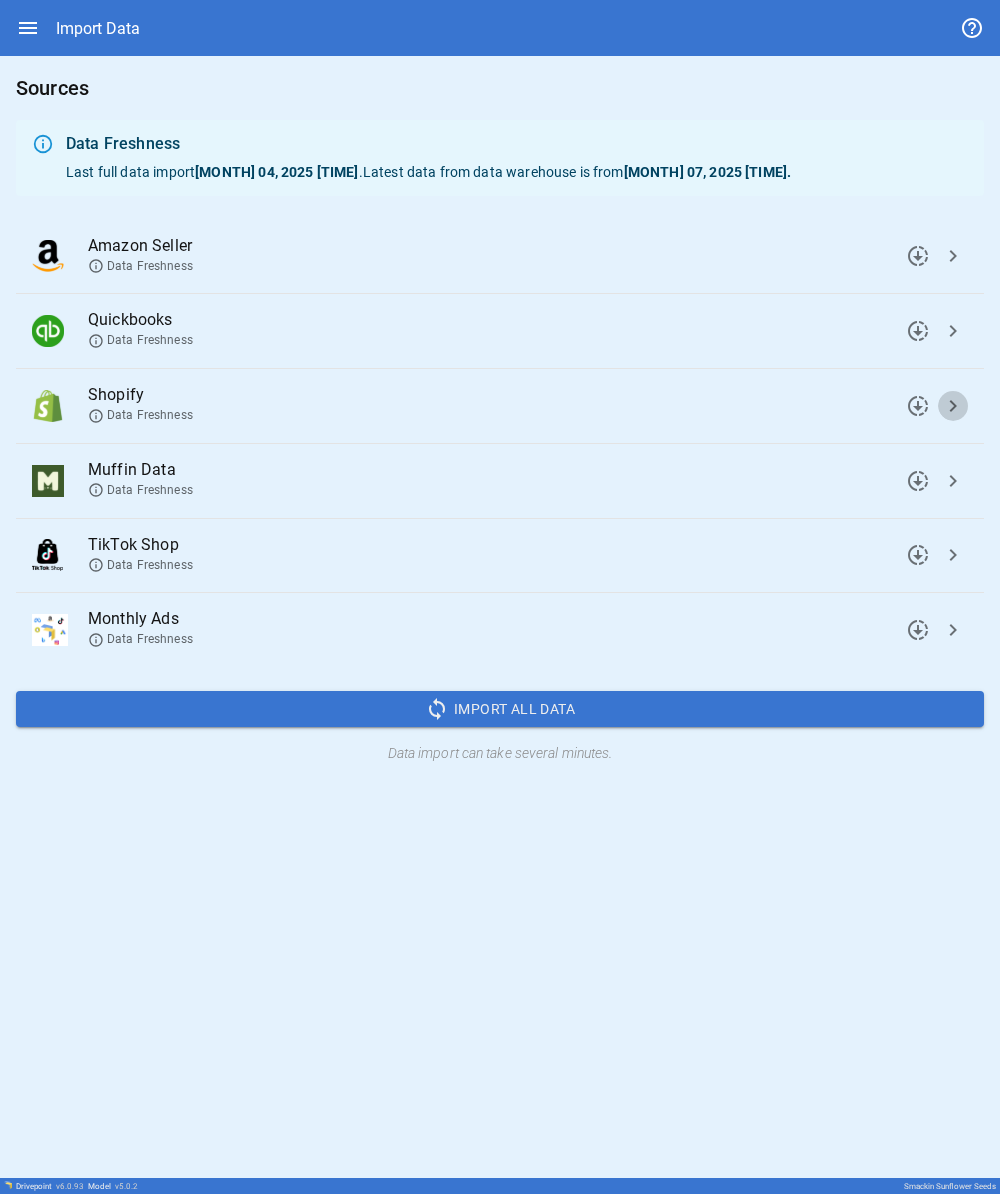 click on "chevron_right" at bounding box center [918, 256] 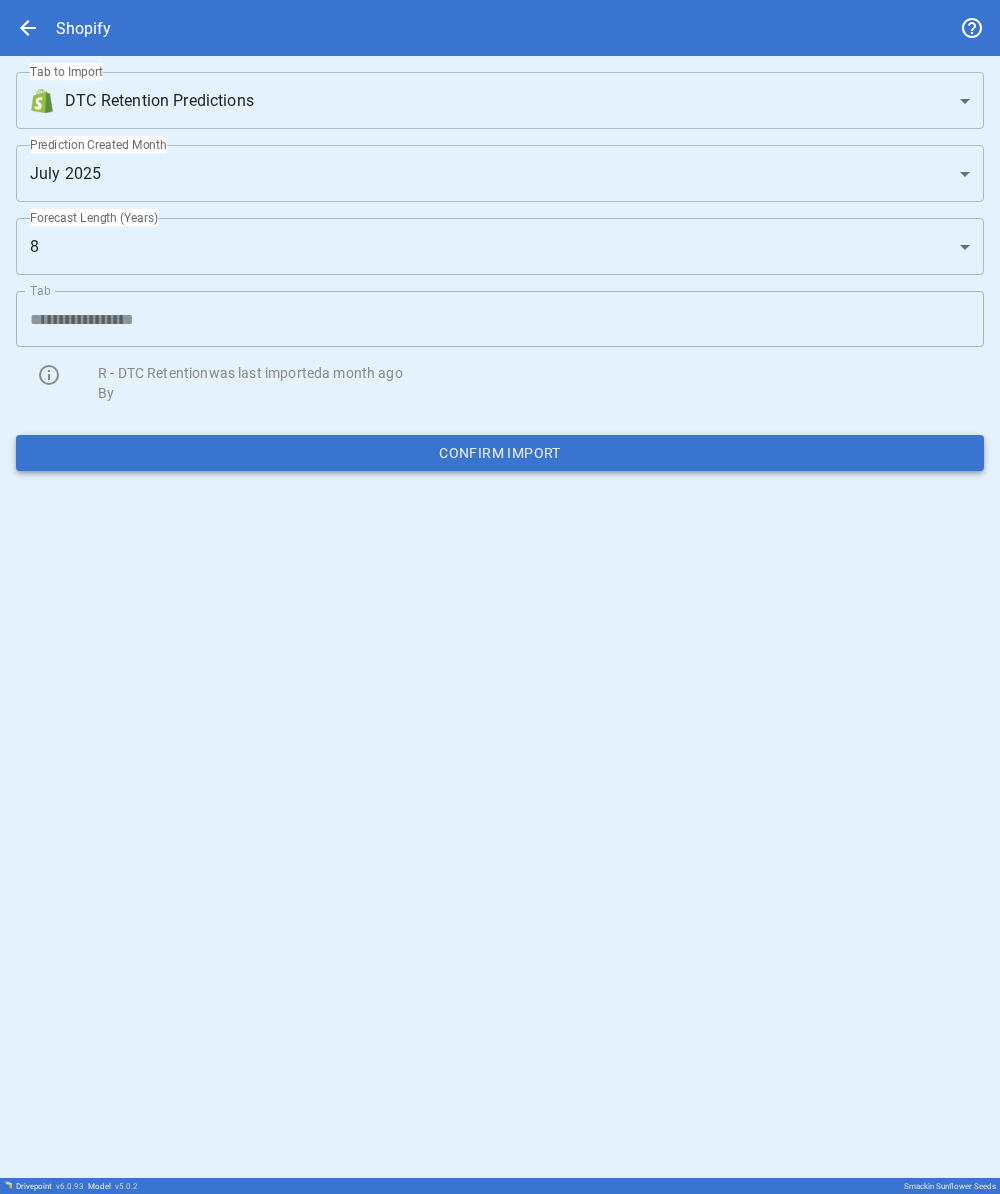 click on "Confirm Import" at bounding box center [500, 453] 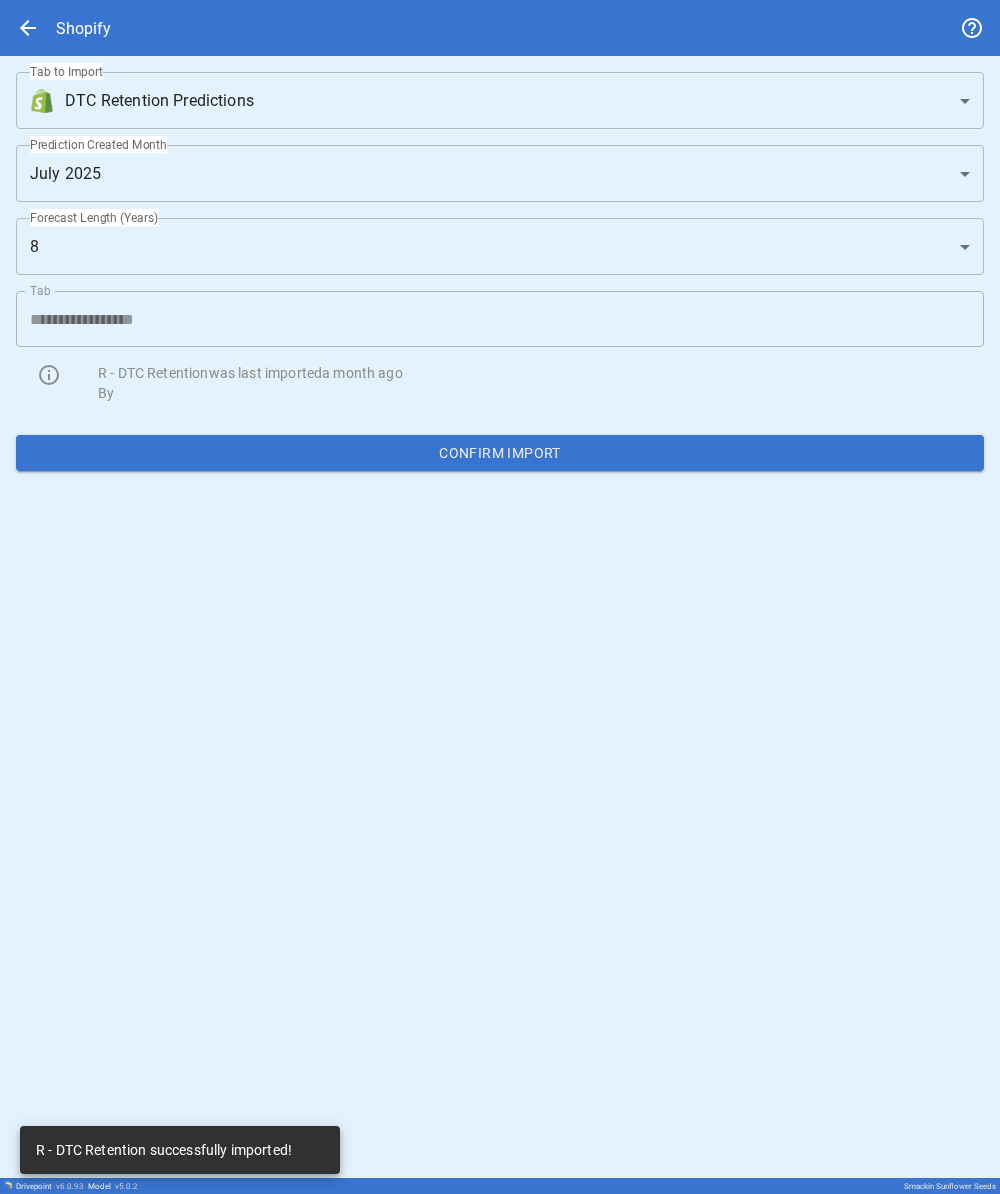 click on "**********" at bounding box center (500, 597) 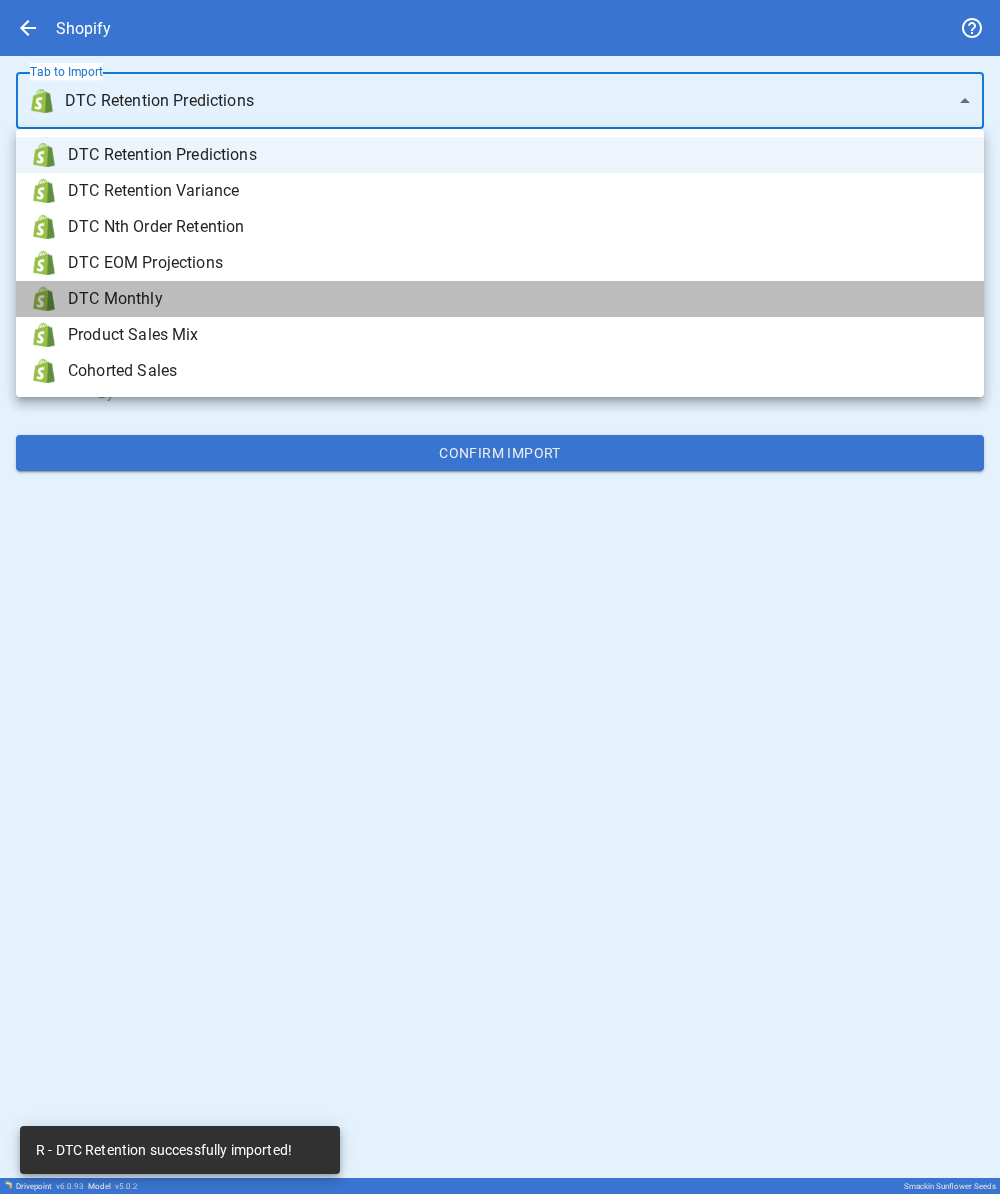 click on "DTC Monthly" at bounding box center [500, 299] 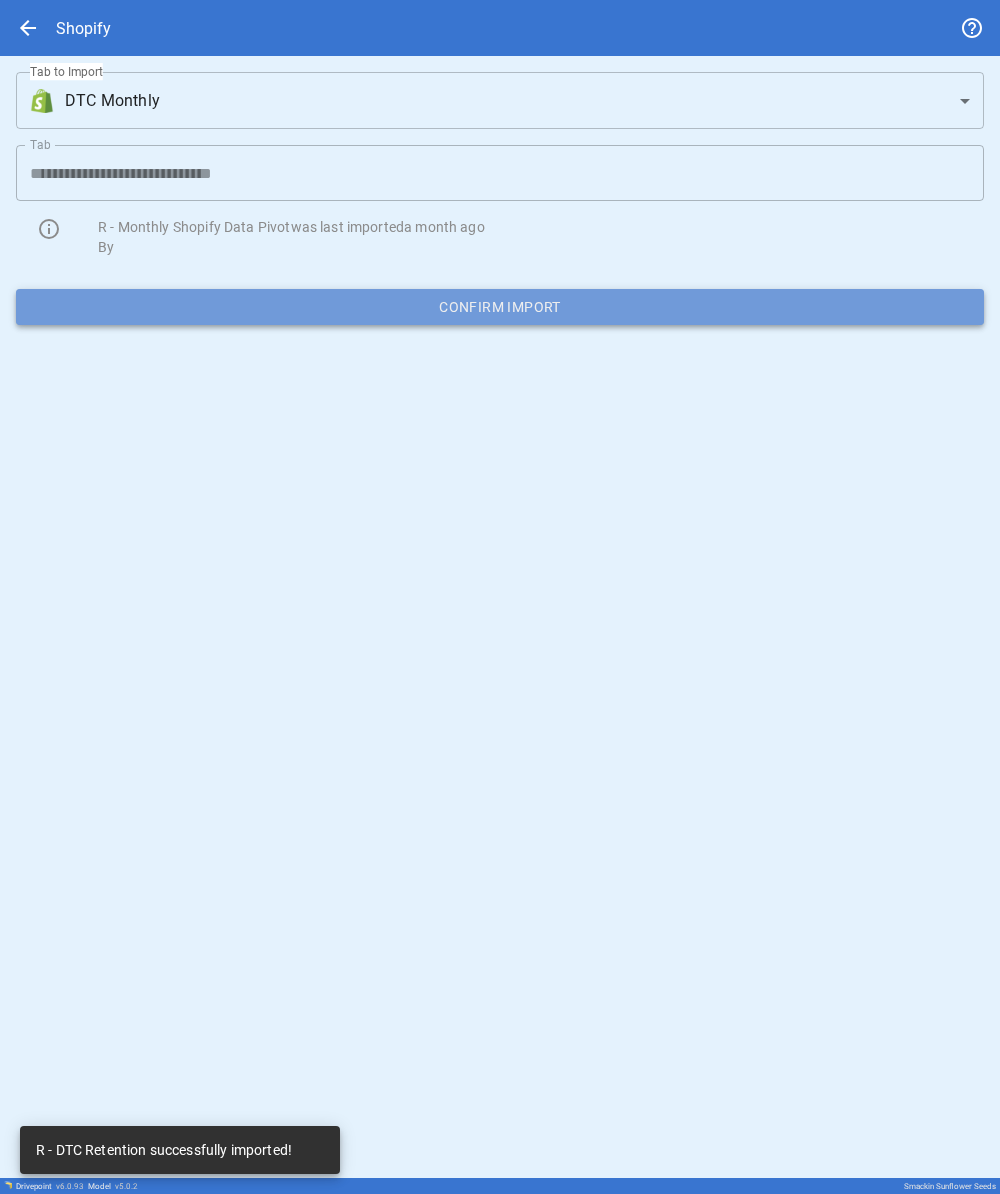 click on "Confirm Import" at bounding box center [500, 307] 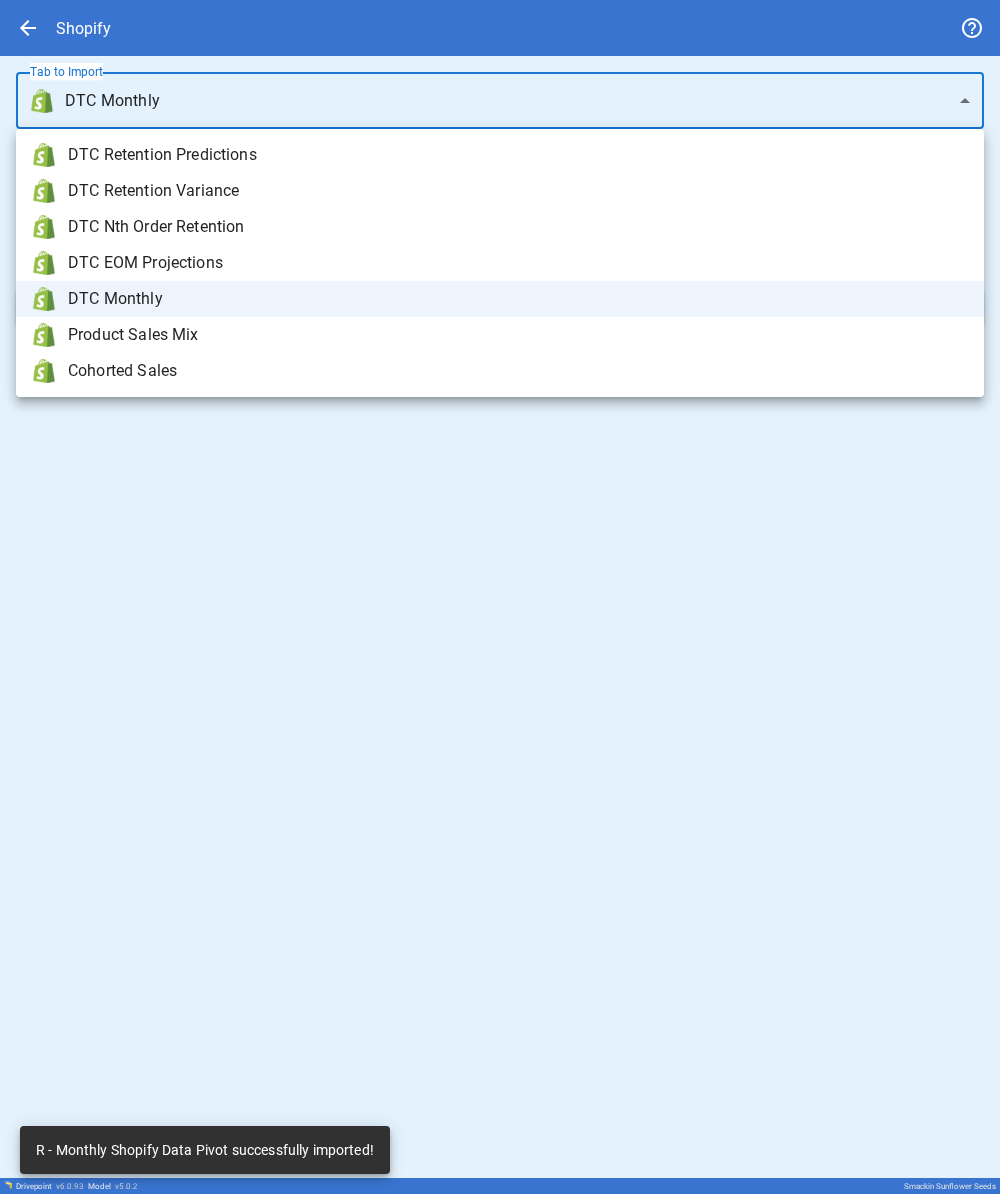 click on "**********" at bounding box center [500, 597] 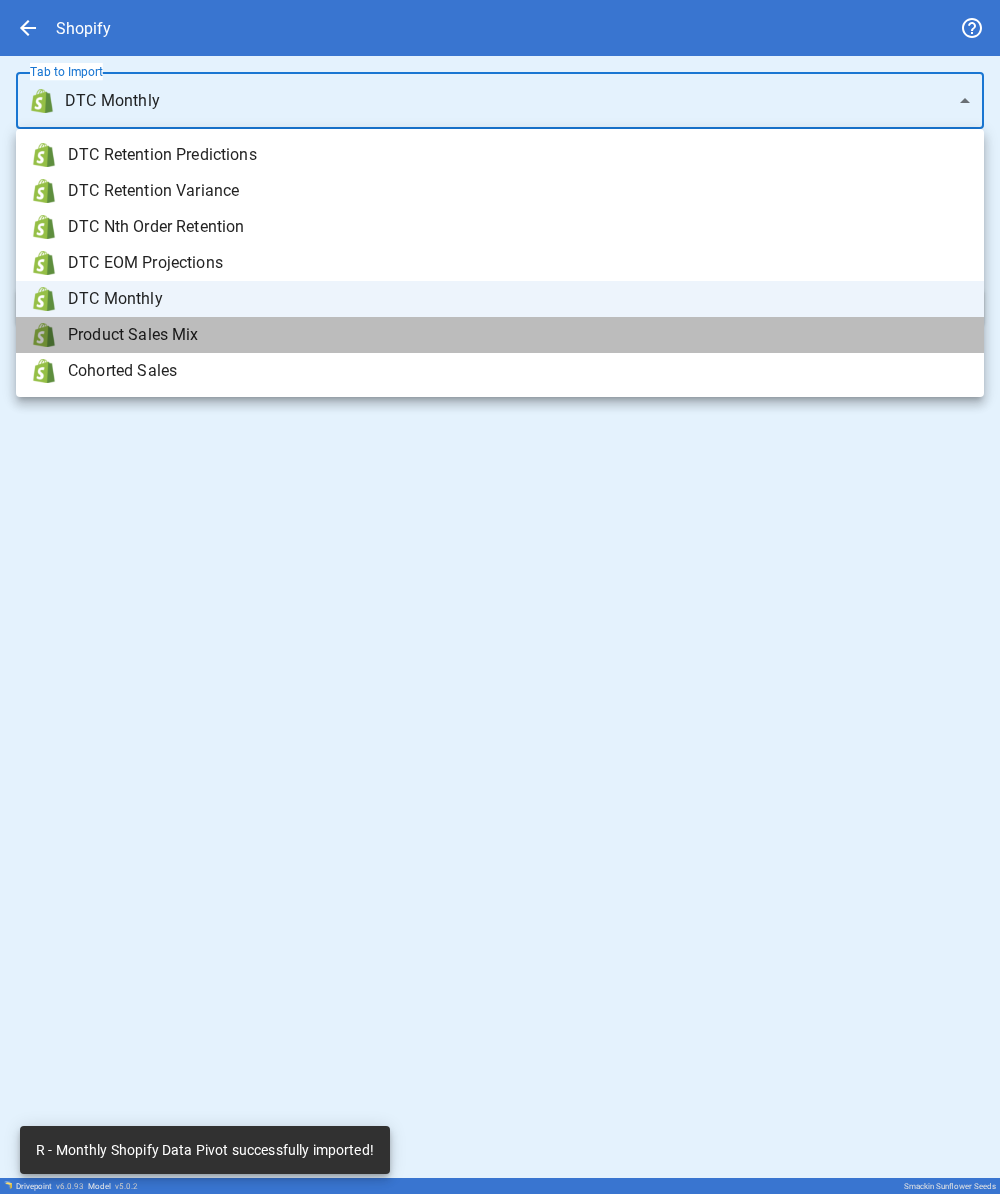 click on "Product Sales Mix" at bounding box center (518, 155) 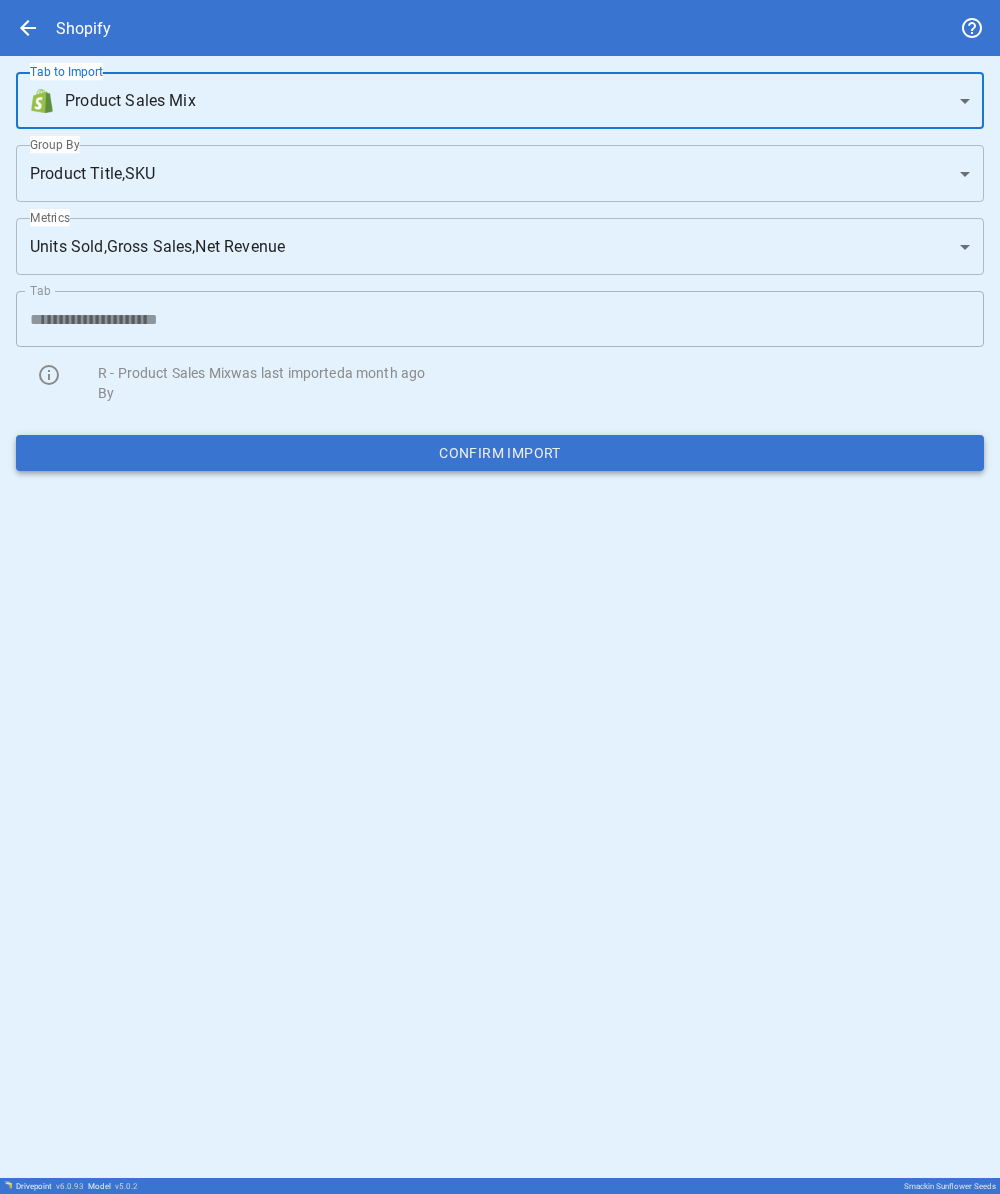 click on "Confirm Import" at bounding box center (500, 453) 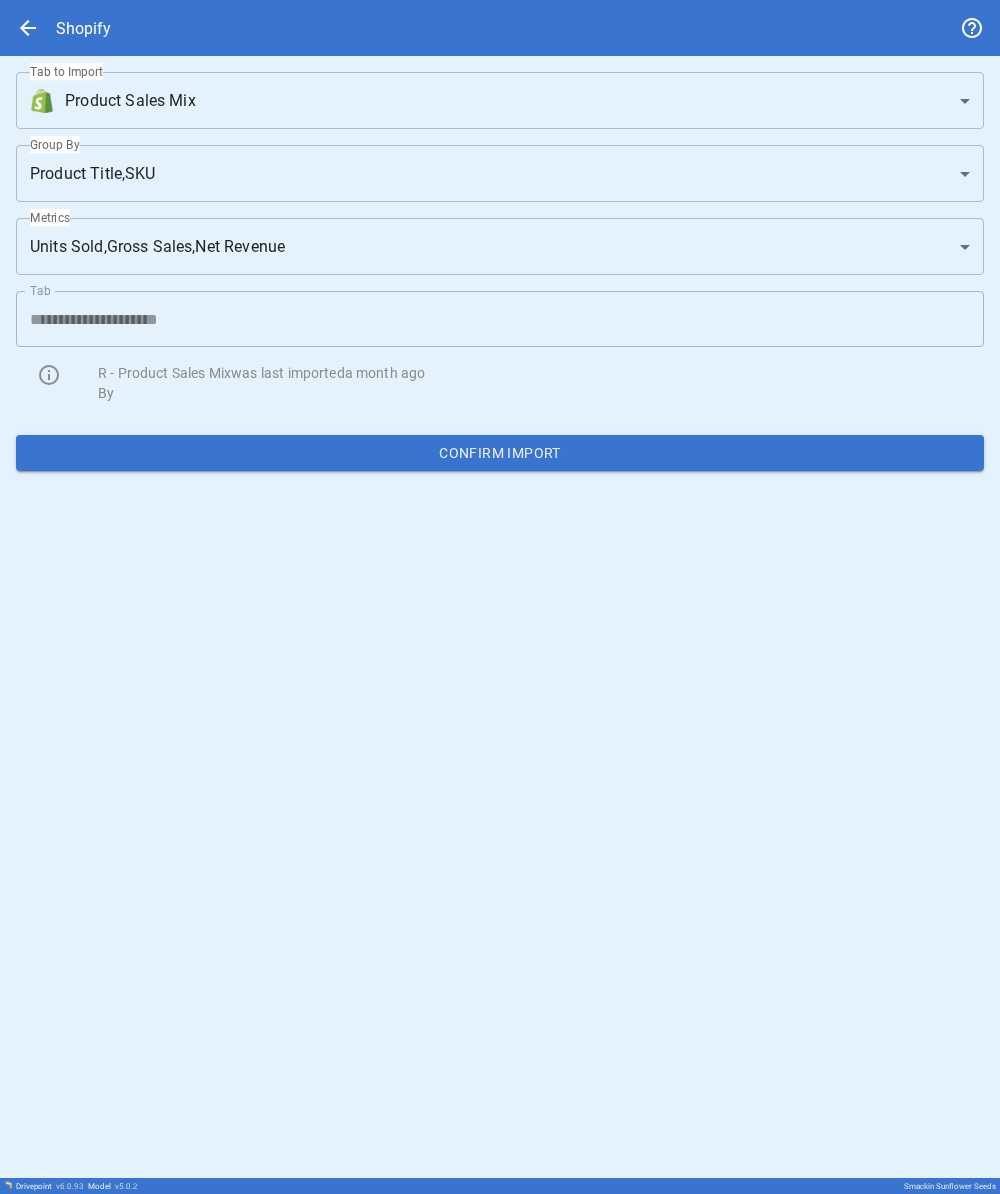 click on "**********" at bounding box center (500, 597) 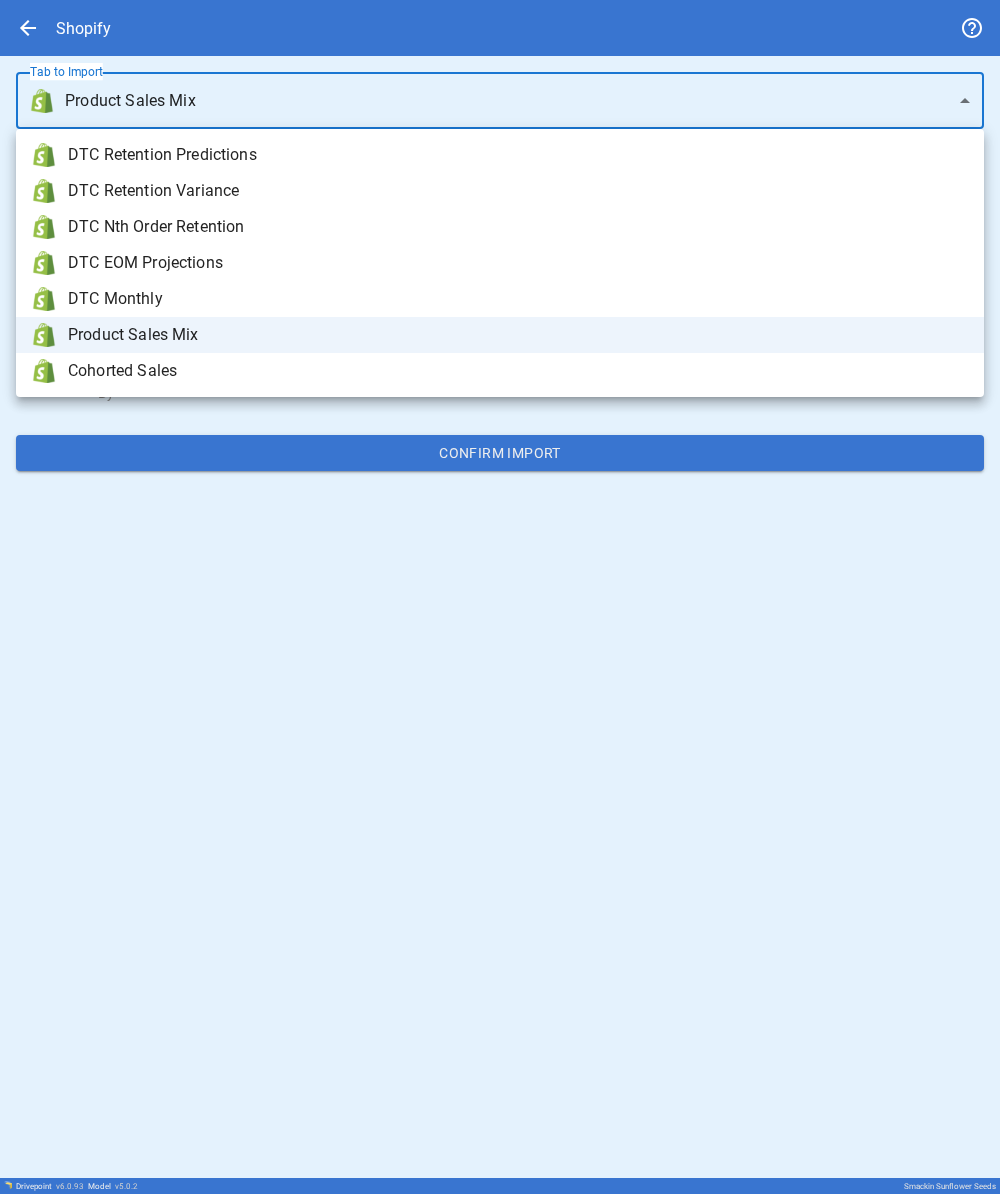 click at bounding box center [500, 597] 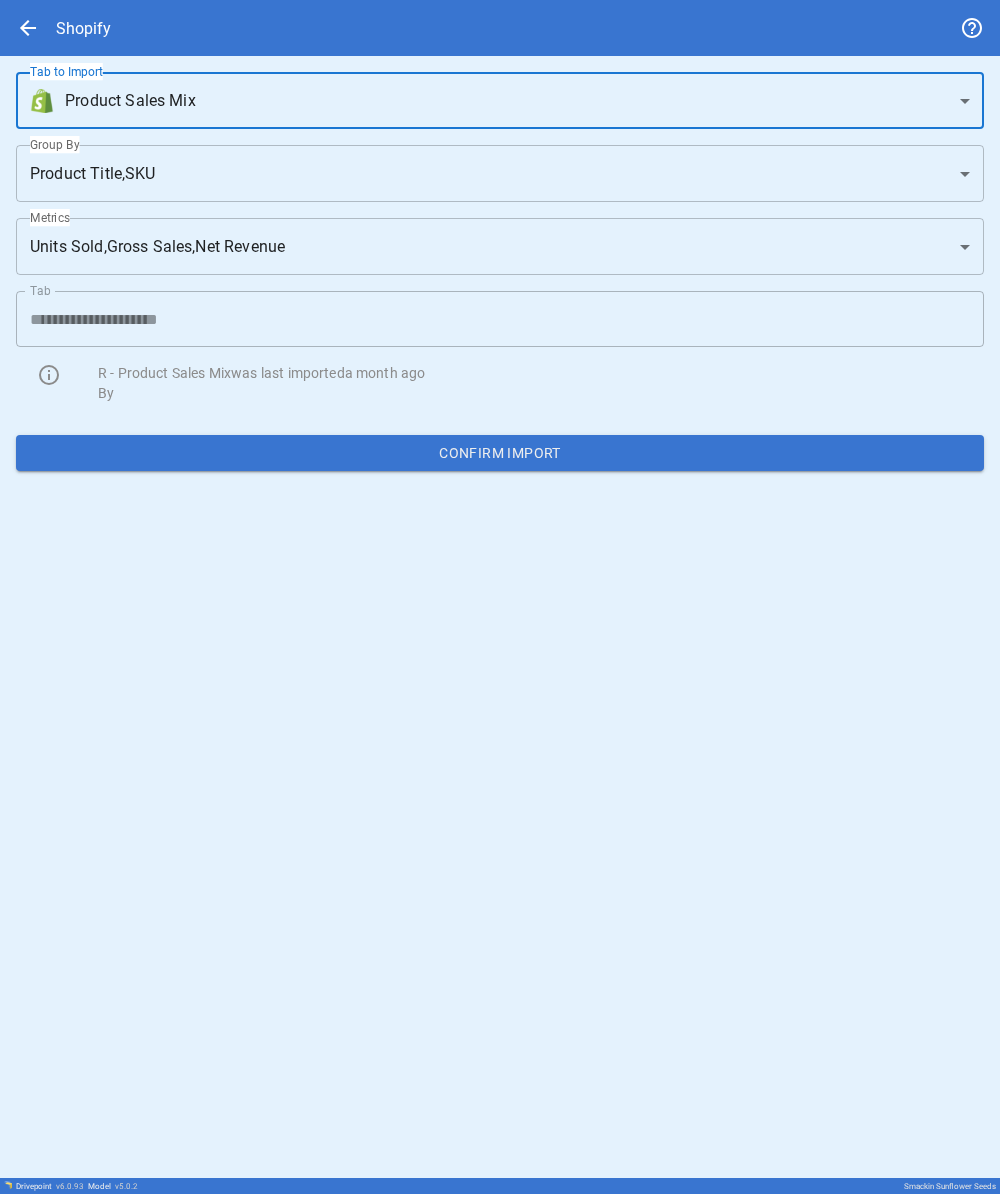 click on "Tab to Import" at bounding box center [66, 71] 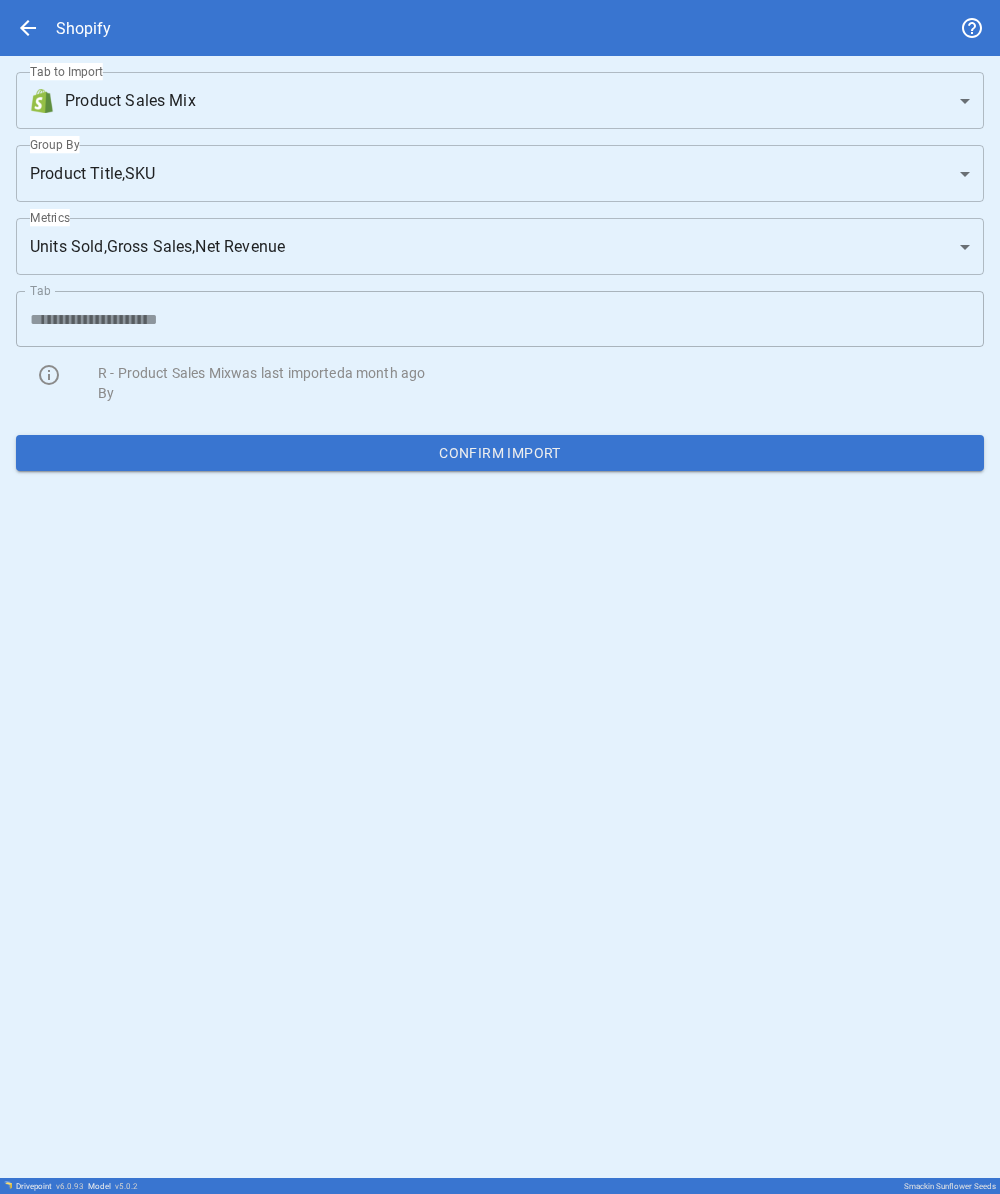click on "**********" at bounding box center (500, 597) 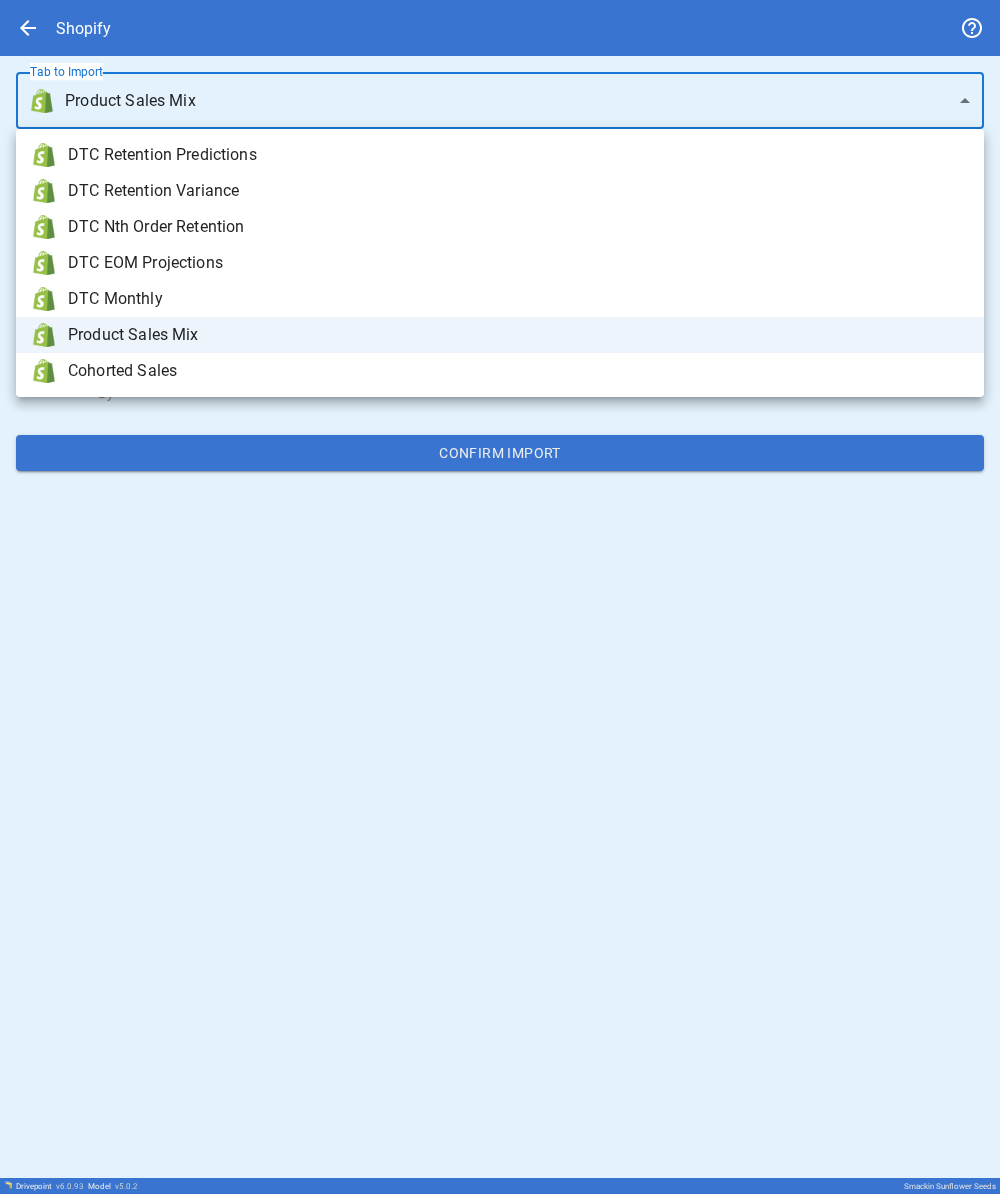 click on "DTC Monthly" at bounding box center [518, 155] 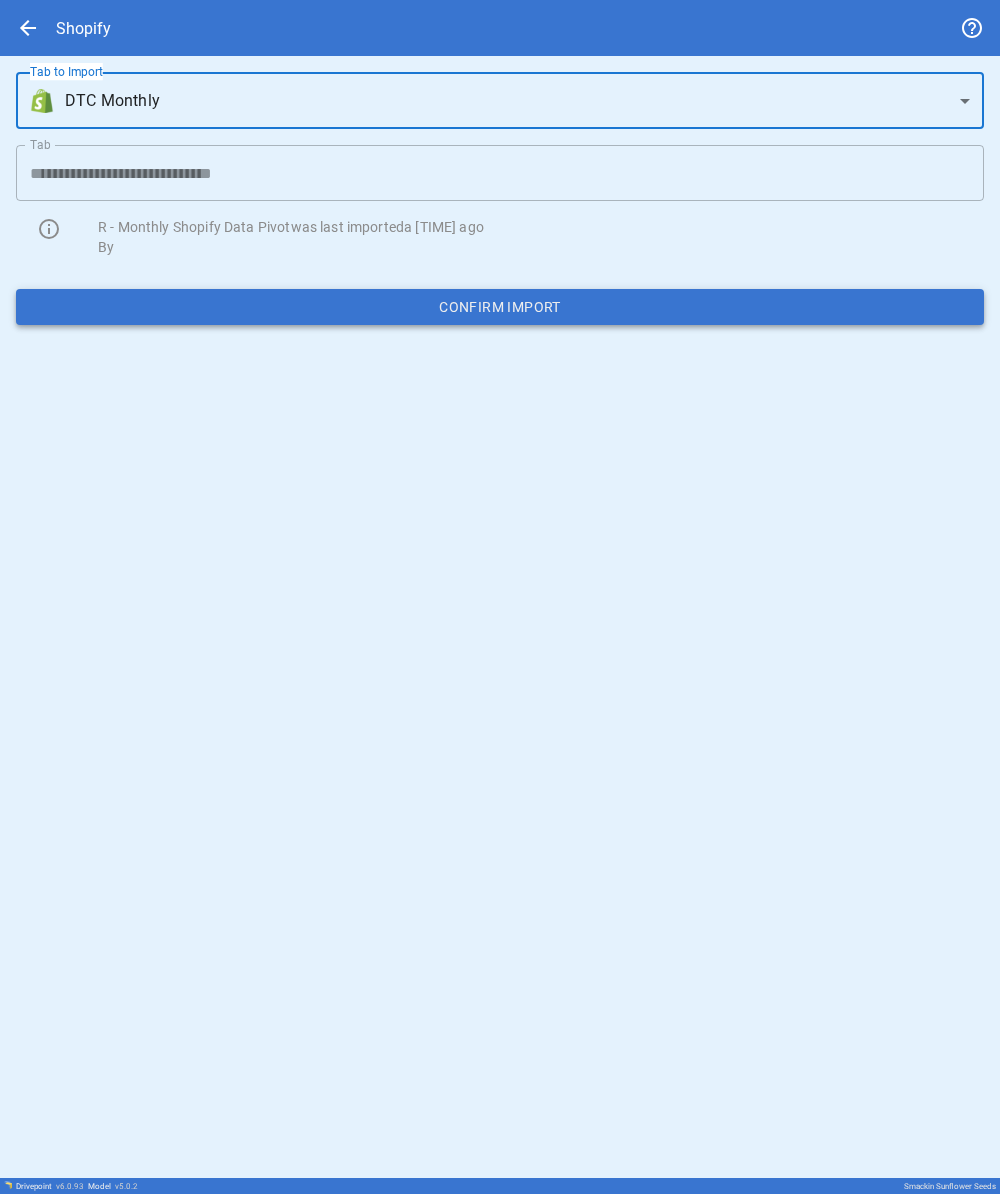 click on "Confirm Import" at bounding box center [500, 307] 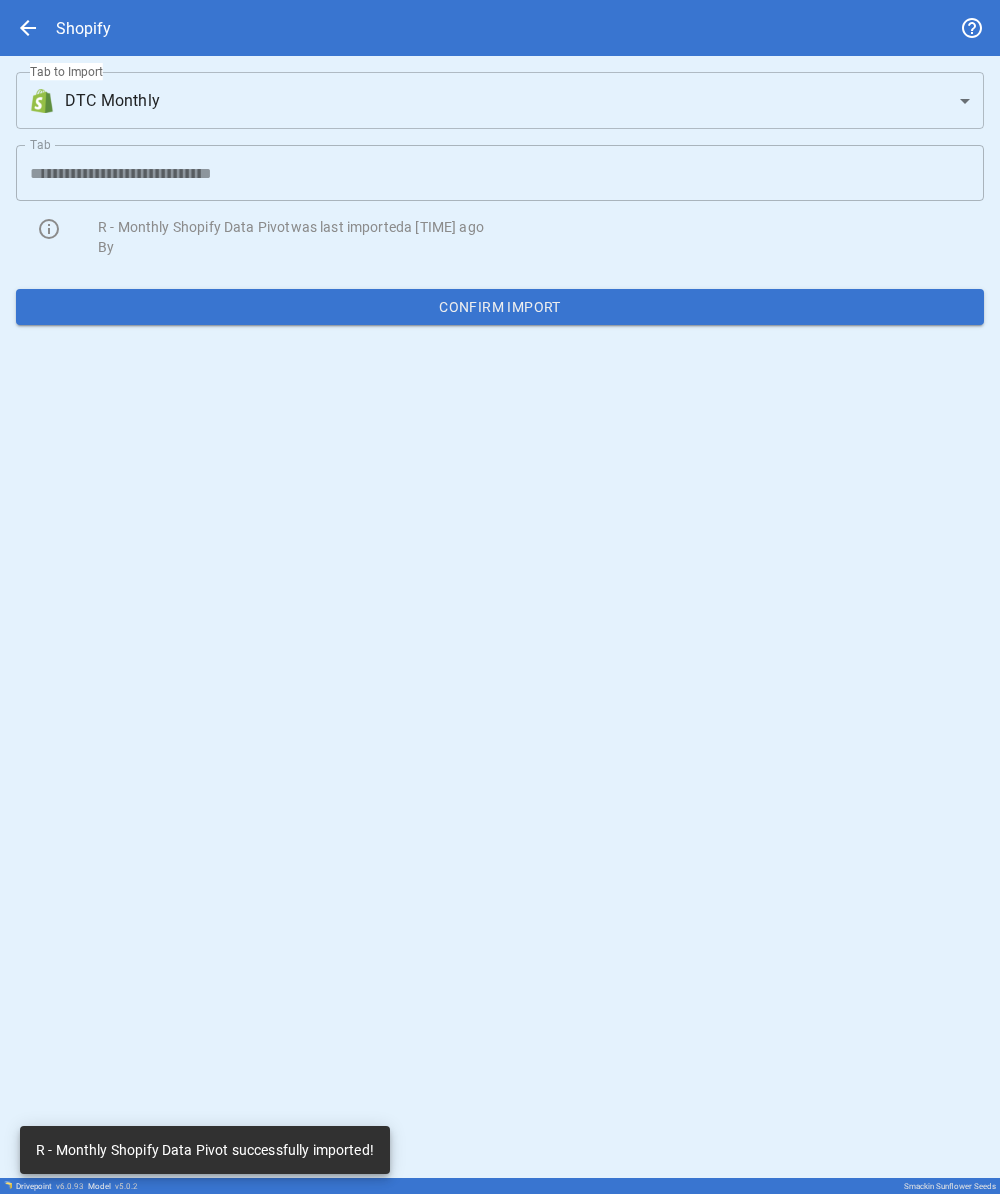 click on "arrow_back" at bounding box center (28, 28) 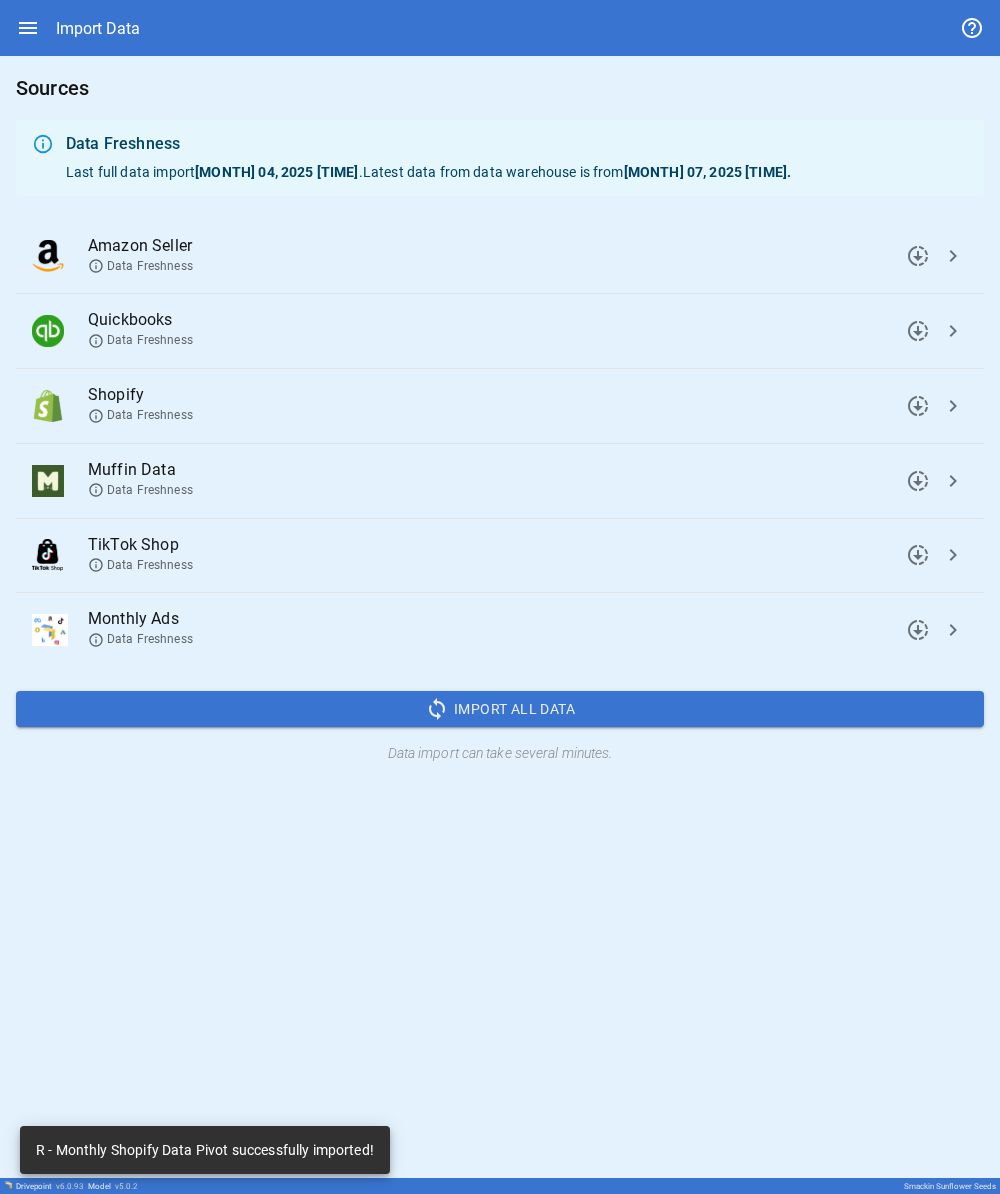 click on "chevron_right" at bounding box center [918, 256] 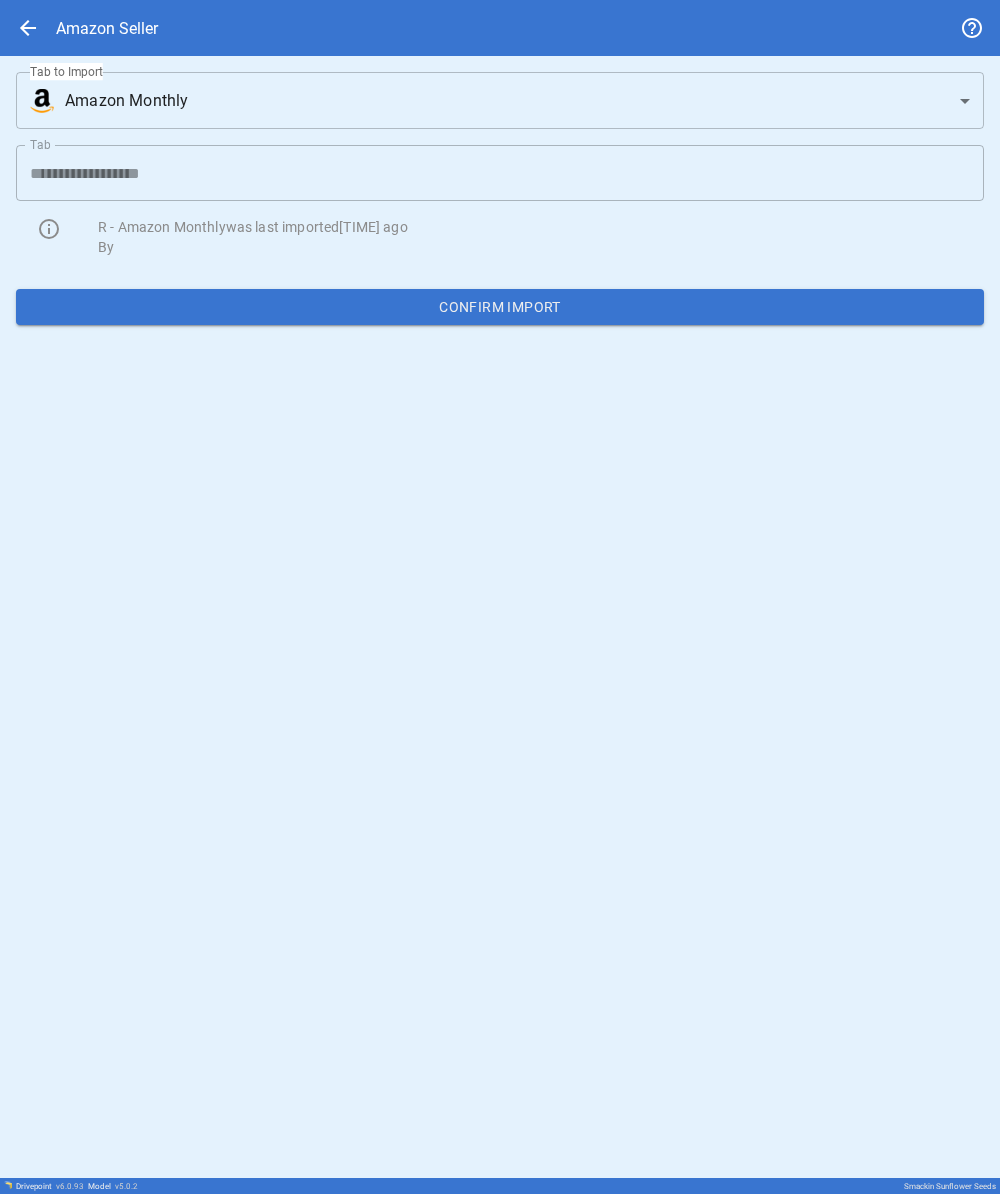 click on "**********" at bounding box center (500, 597) 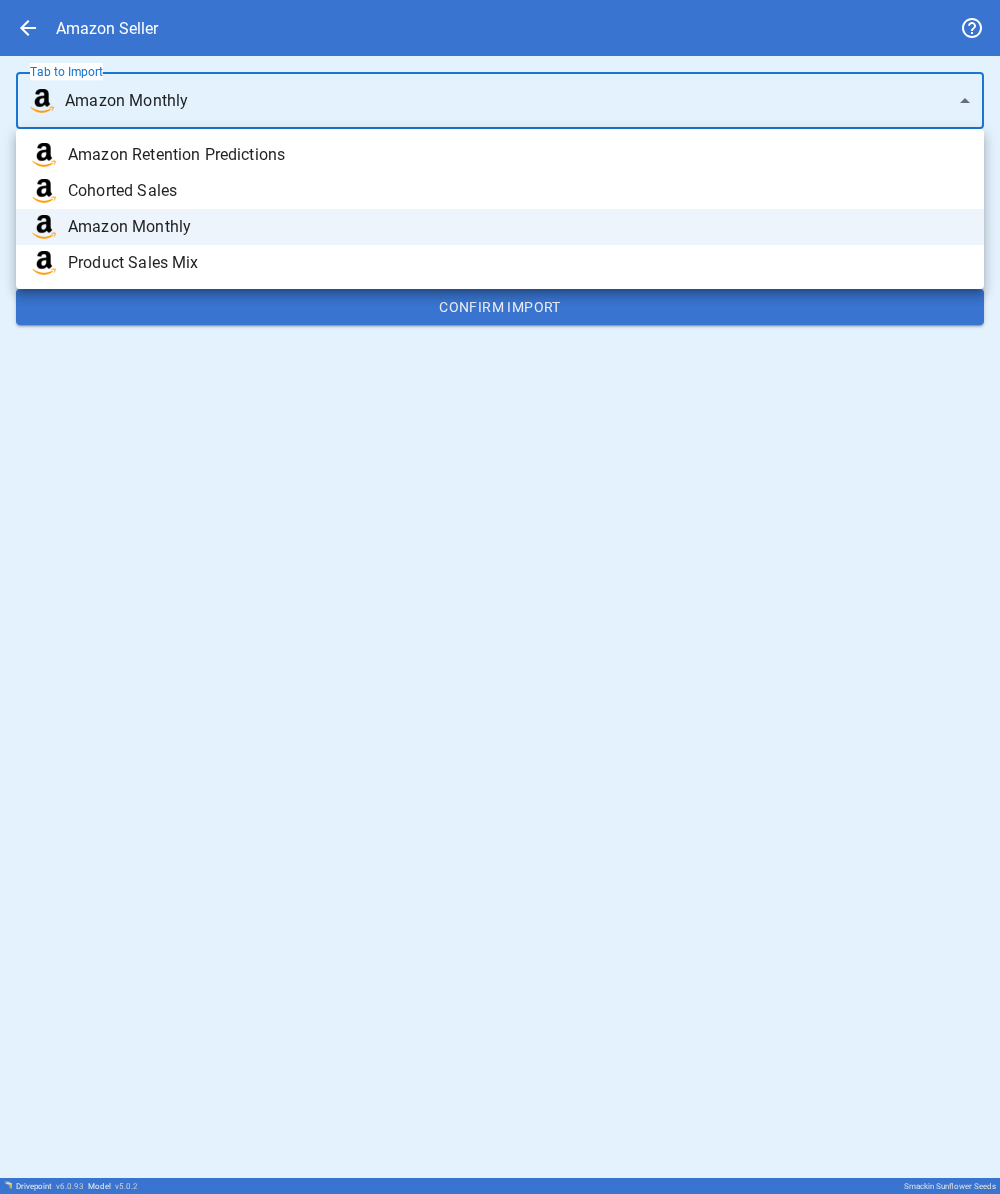 click on "Amazon Retention Predictions" at bounding box center [500, 155] 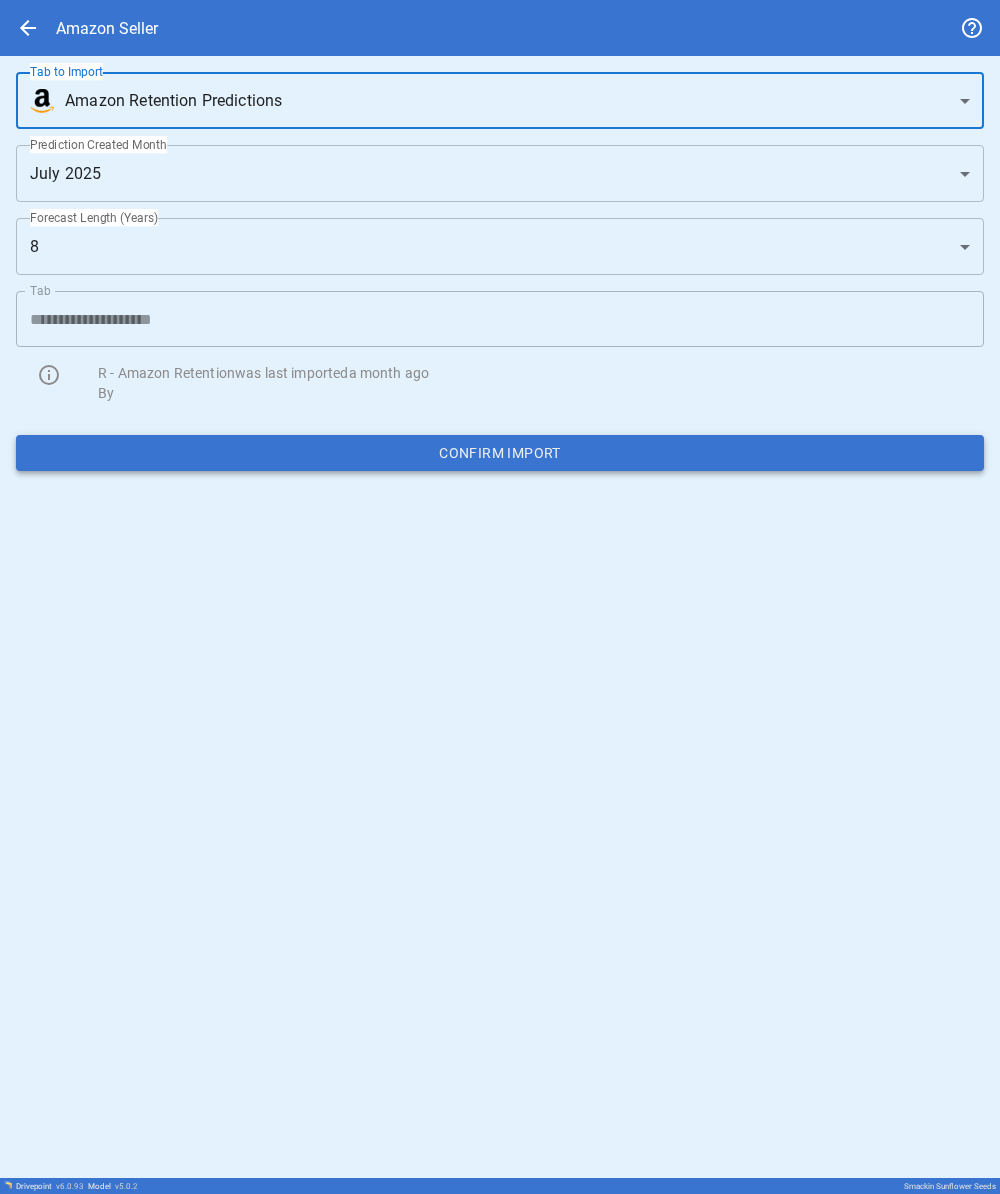 click on "Confirm Import" at bounding box center (500, 453) 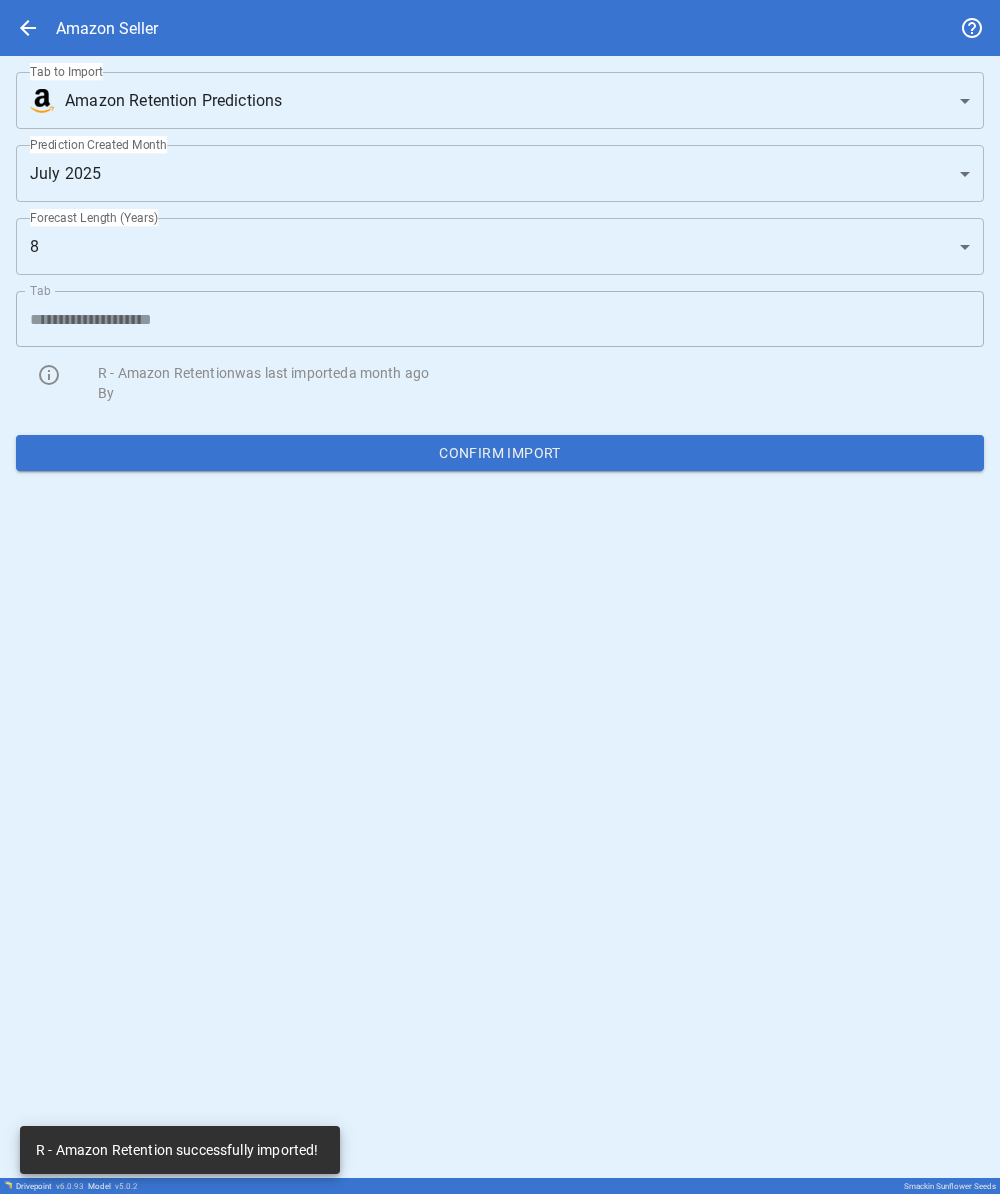 click on "arrow_back" at bounding box center [28, 28] 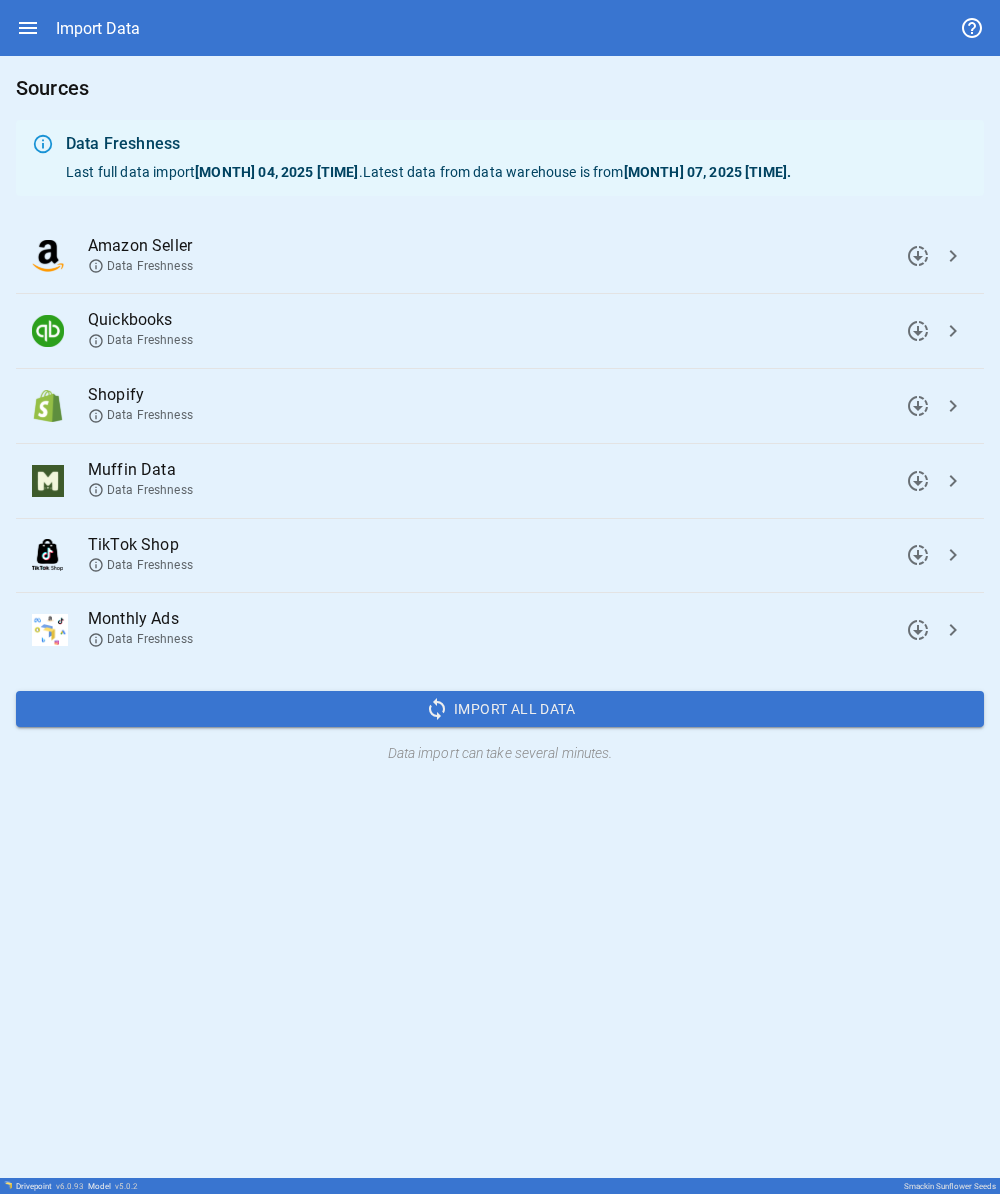 click on "chevron_right" at bounding box center [918, 256] 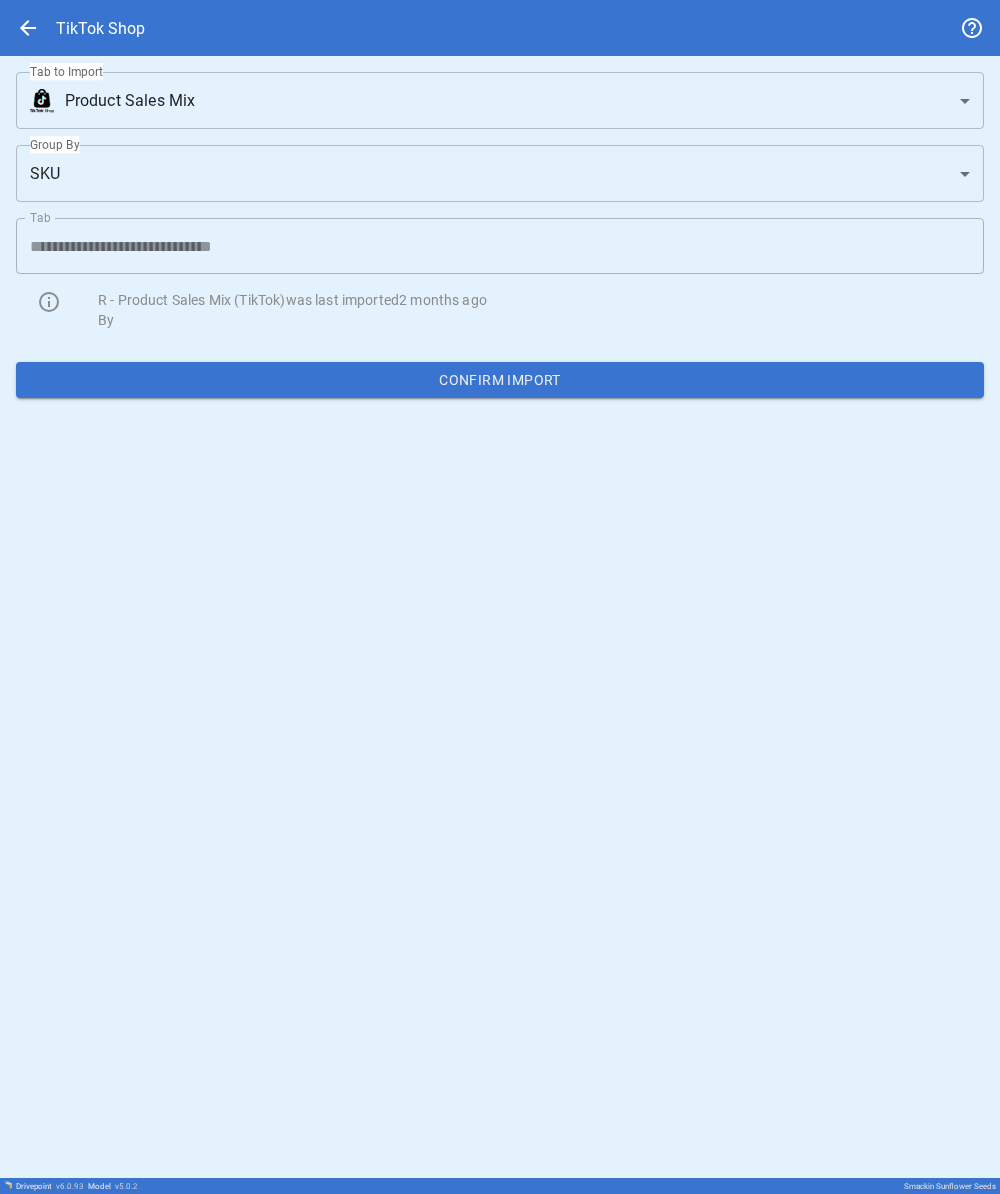 click on "**********" at bounding box center (500, 597) 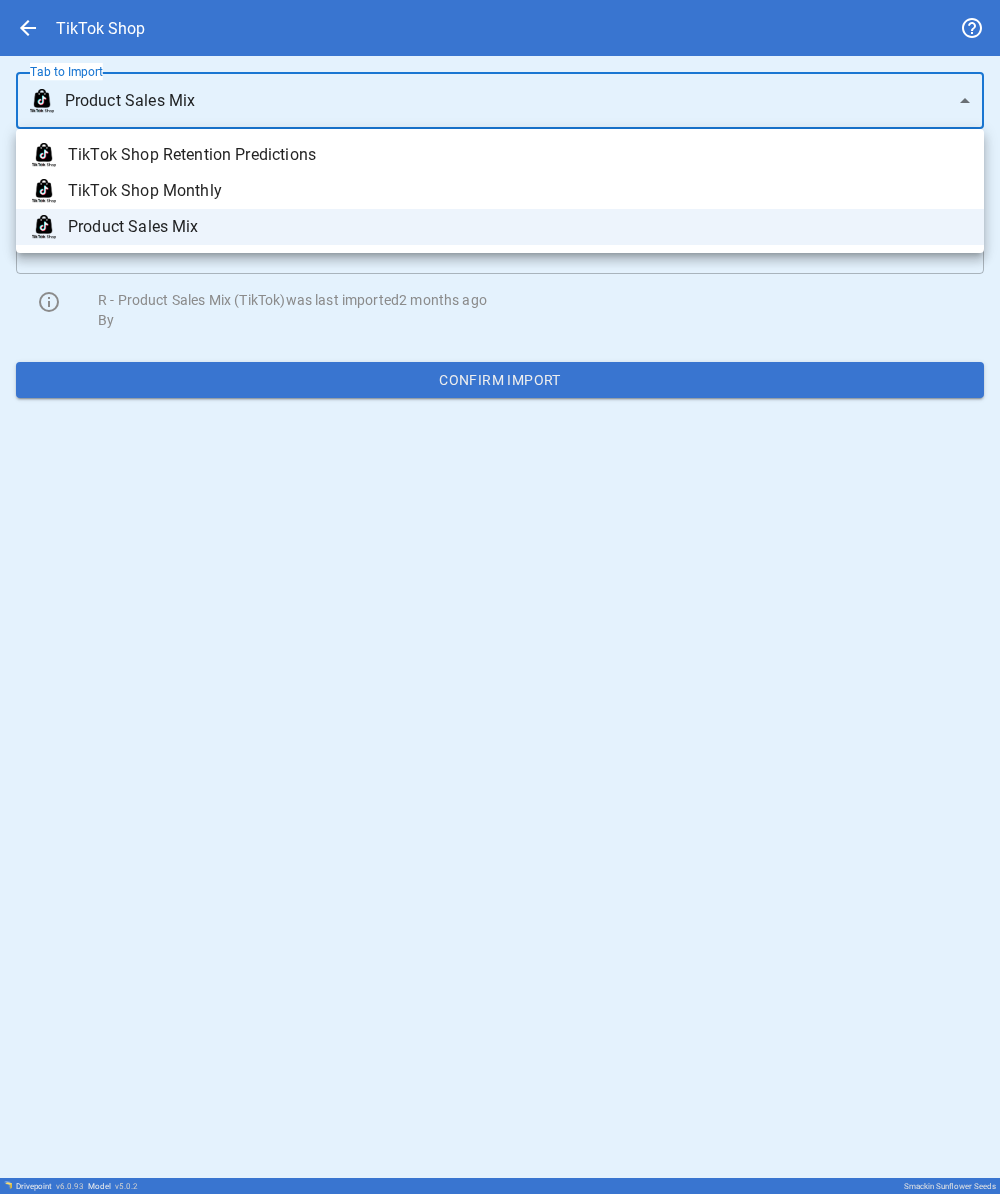 click at bounding box center [500, 597] 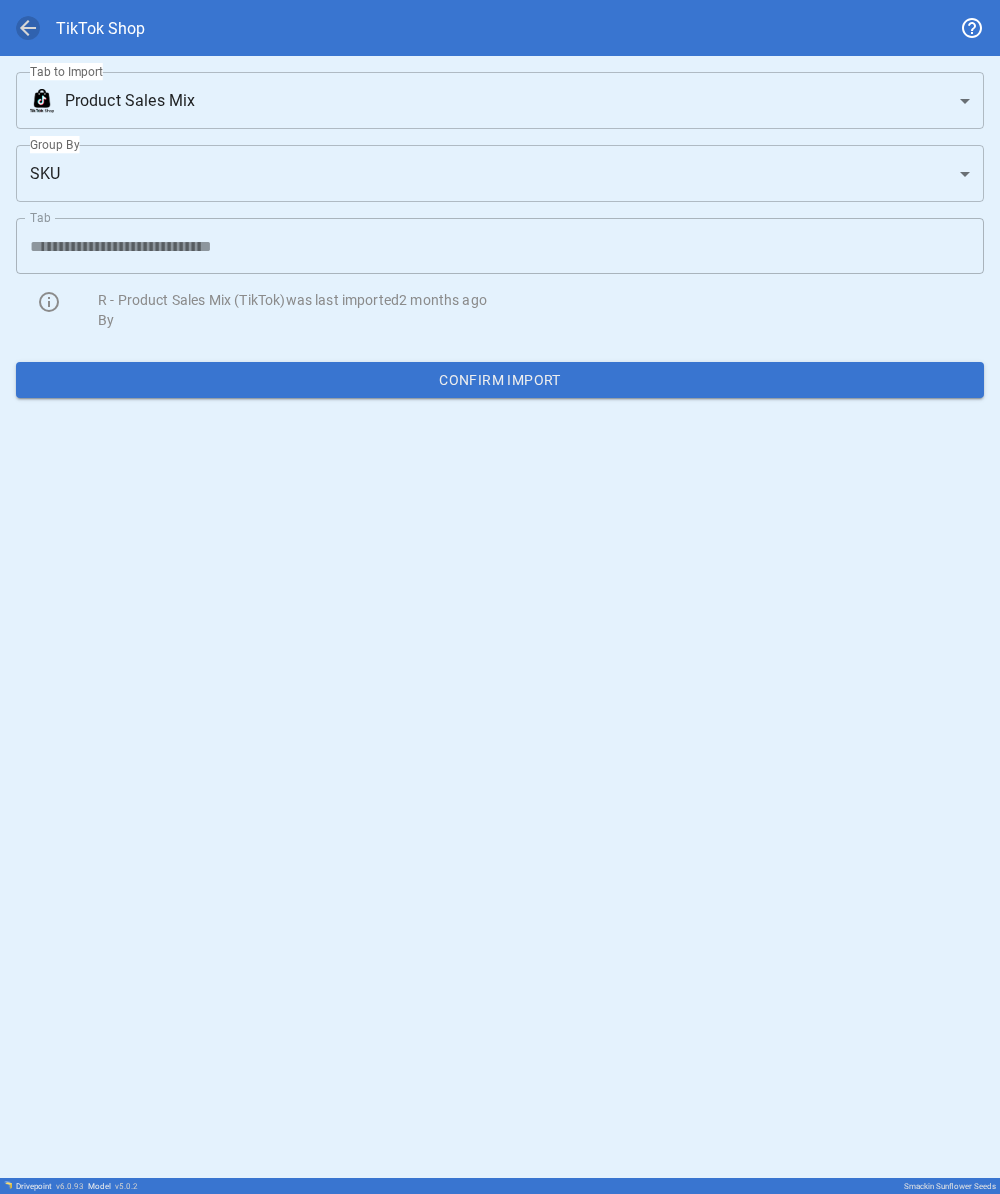 click on "arrow_back" at bounding box center (28, 28) 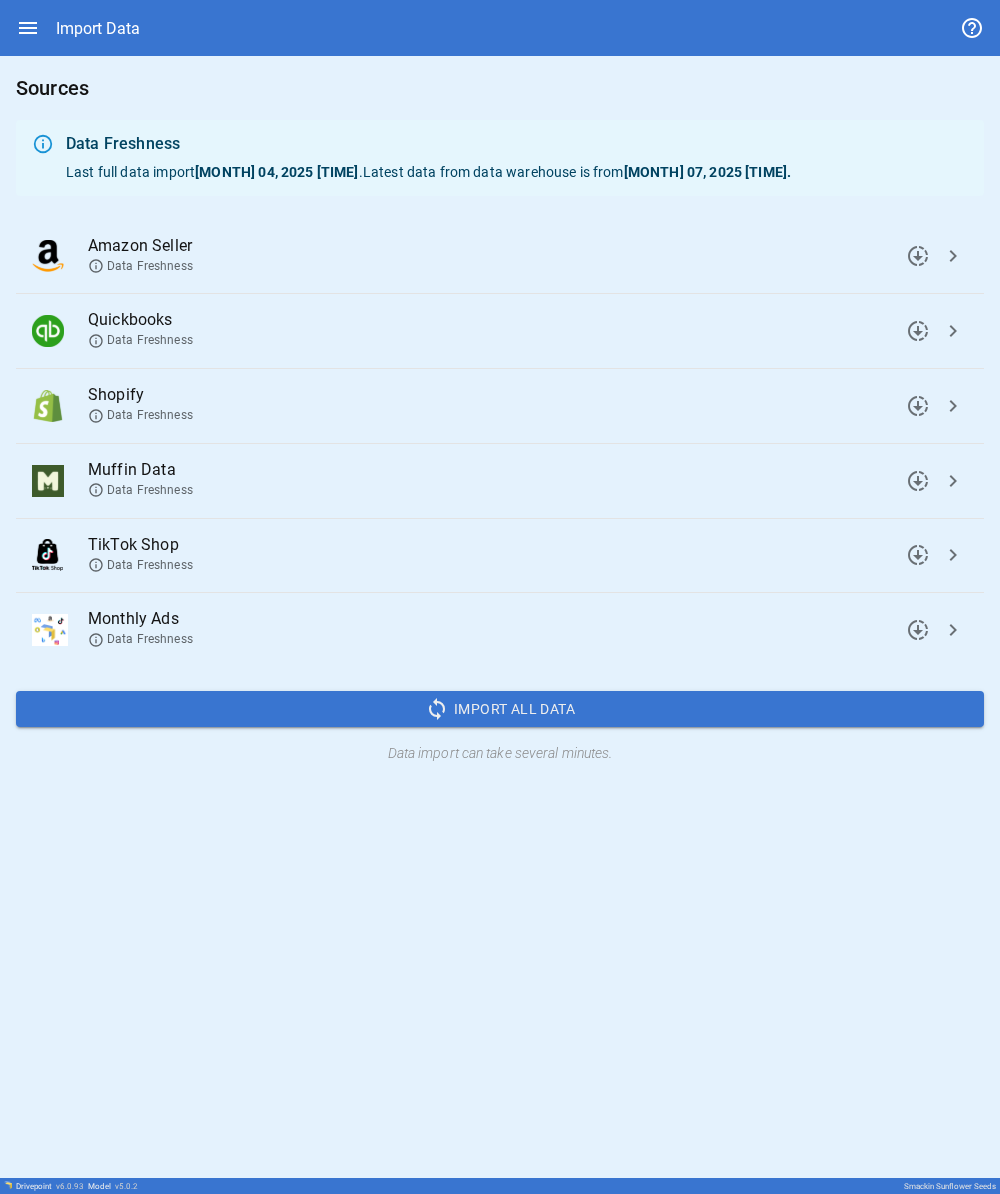click on "downloading" at bounding box center (918, 256) 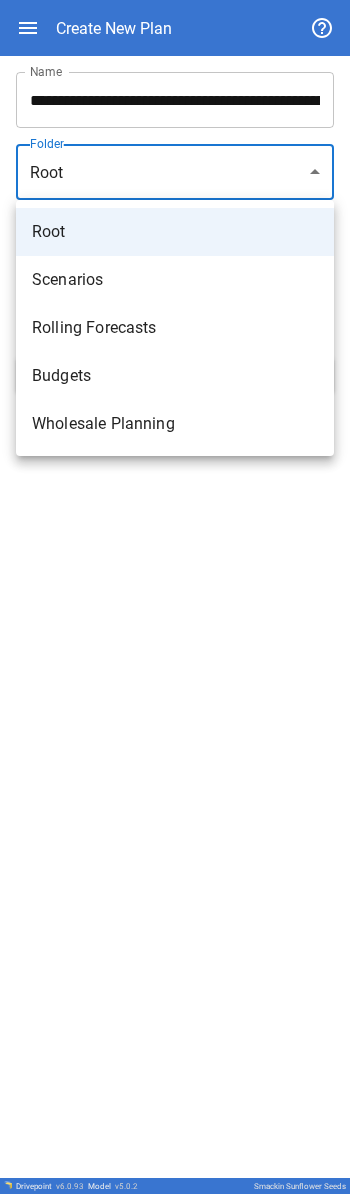 click on "**********" at bounding box center [175, 597] 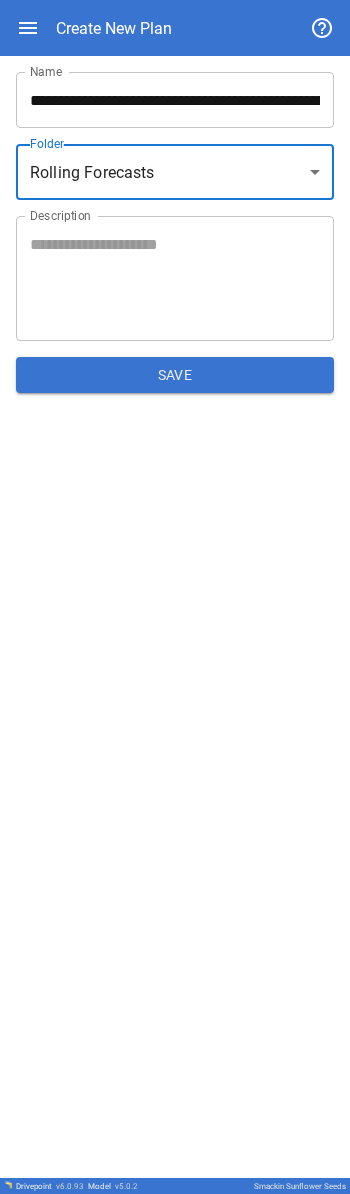 click on "Description" at bounding box center [175, 279] 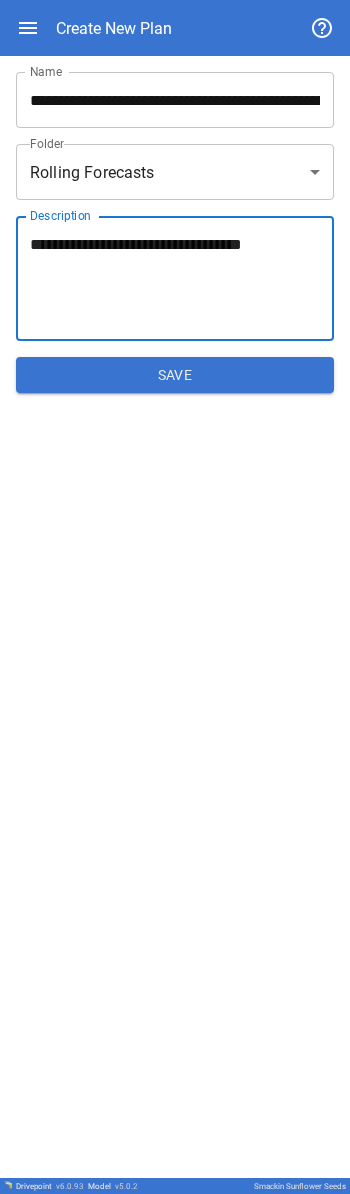 type on "**********" 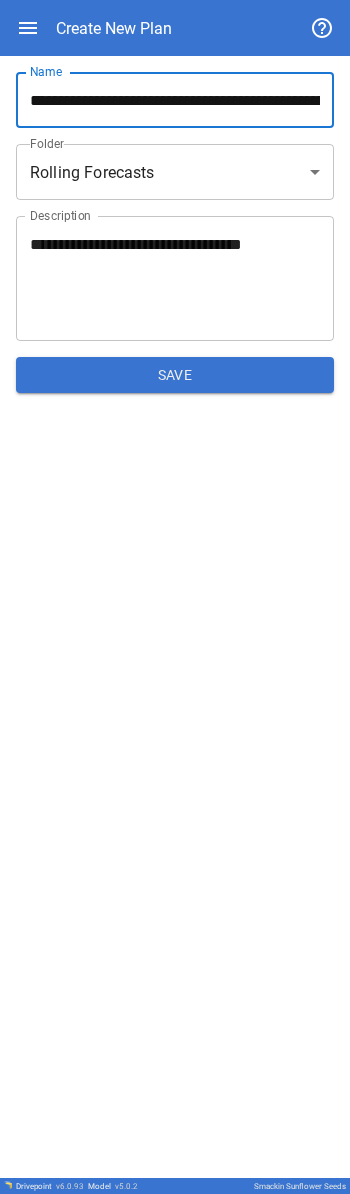 drag, startPoint x: 29, startPoint y: 100, endPoint x: 349, endPoint y: 99, distance: 320.00156 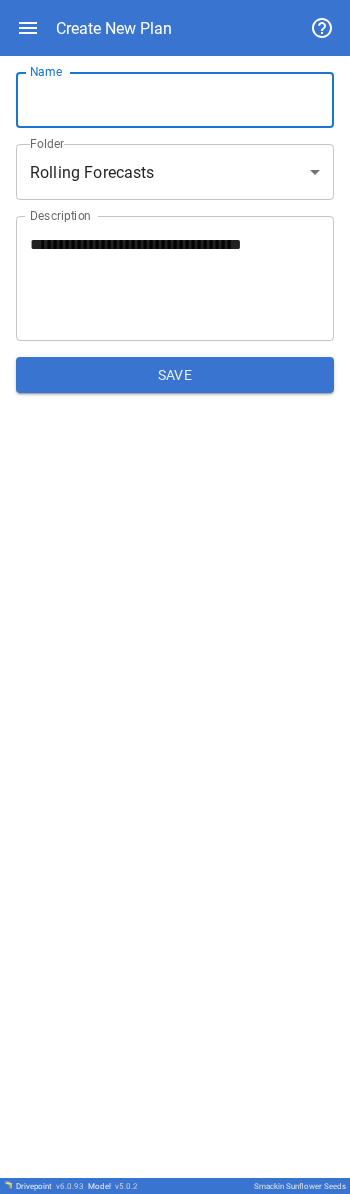 click on "Name" at bounding box center [175, 100] 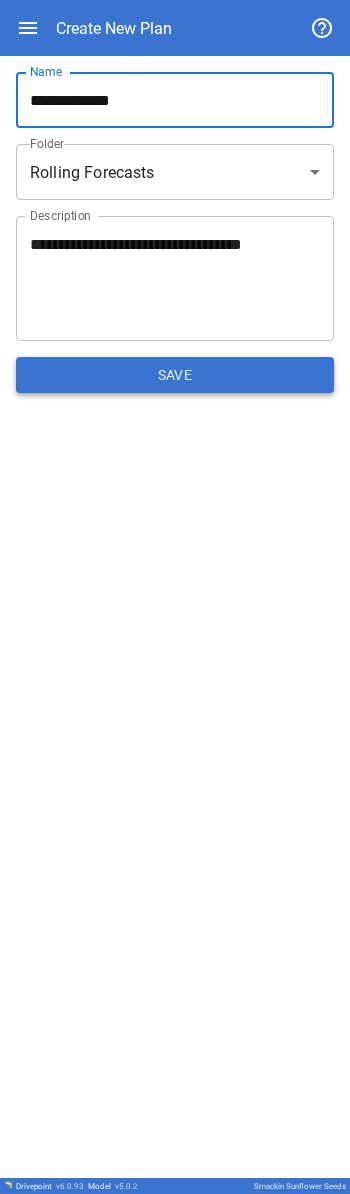 type on "**********" 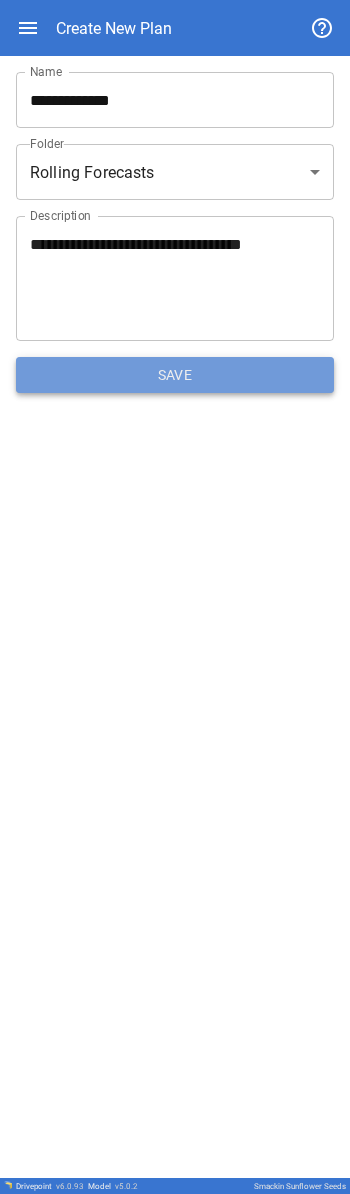 click on "Save" at bounding box center [175, 375] 